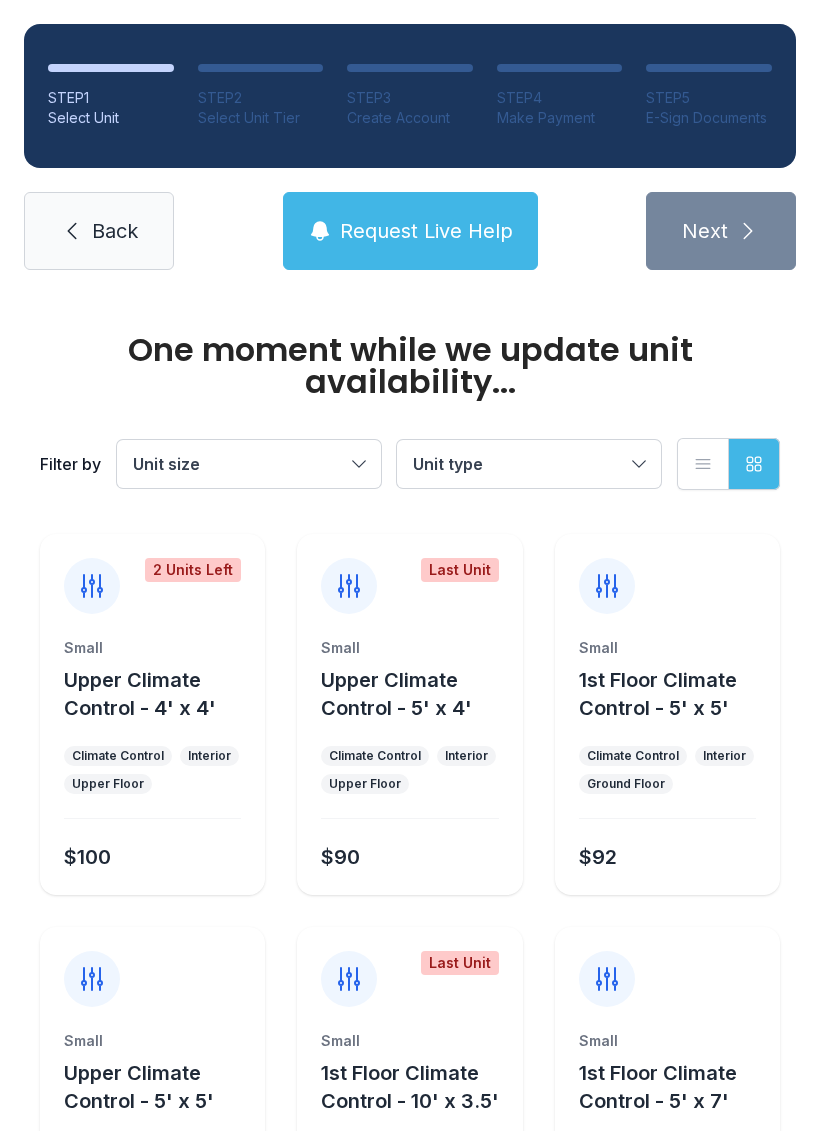 scroll, scrollTop: 0, scrollLeft: 0, axis: both 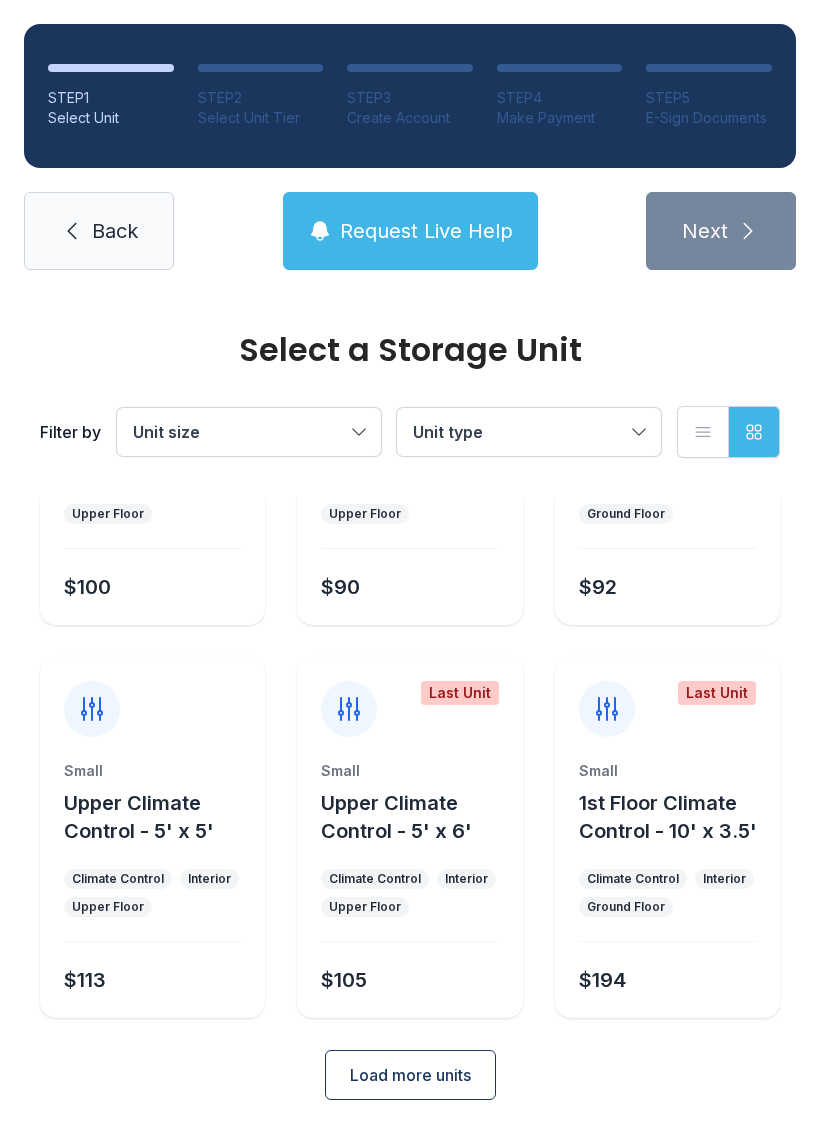 click on "Load more units" at bounding box center (410, 1075) 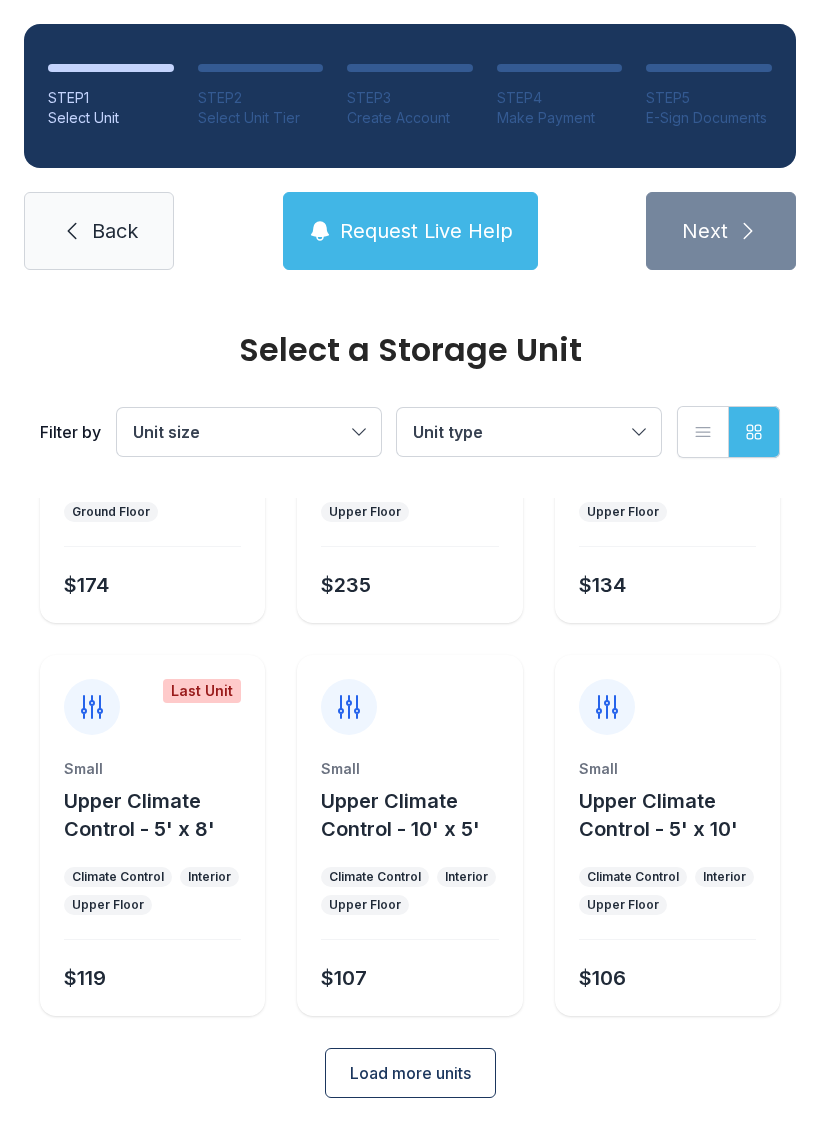 scroll, scrollTop: 1024, scrollLeft: 0, axis: vertical 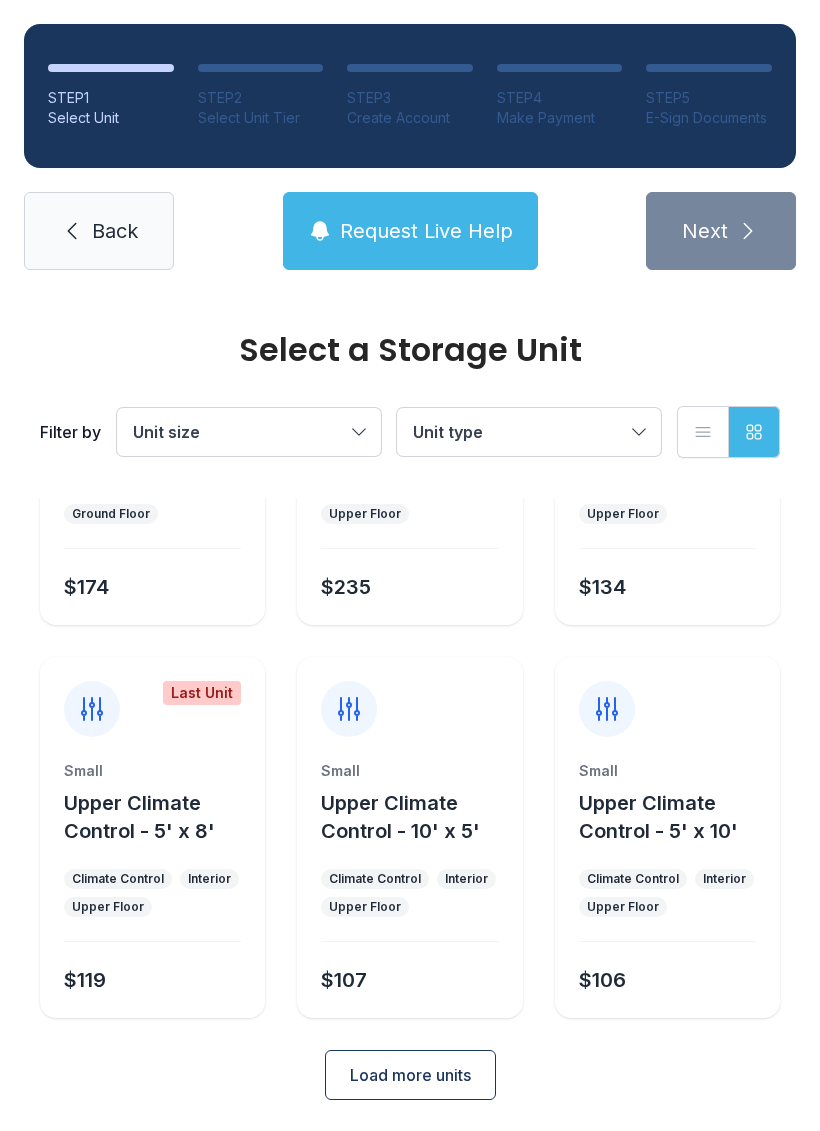 click on "Load more units" at bounding box center (410, 1075) 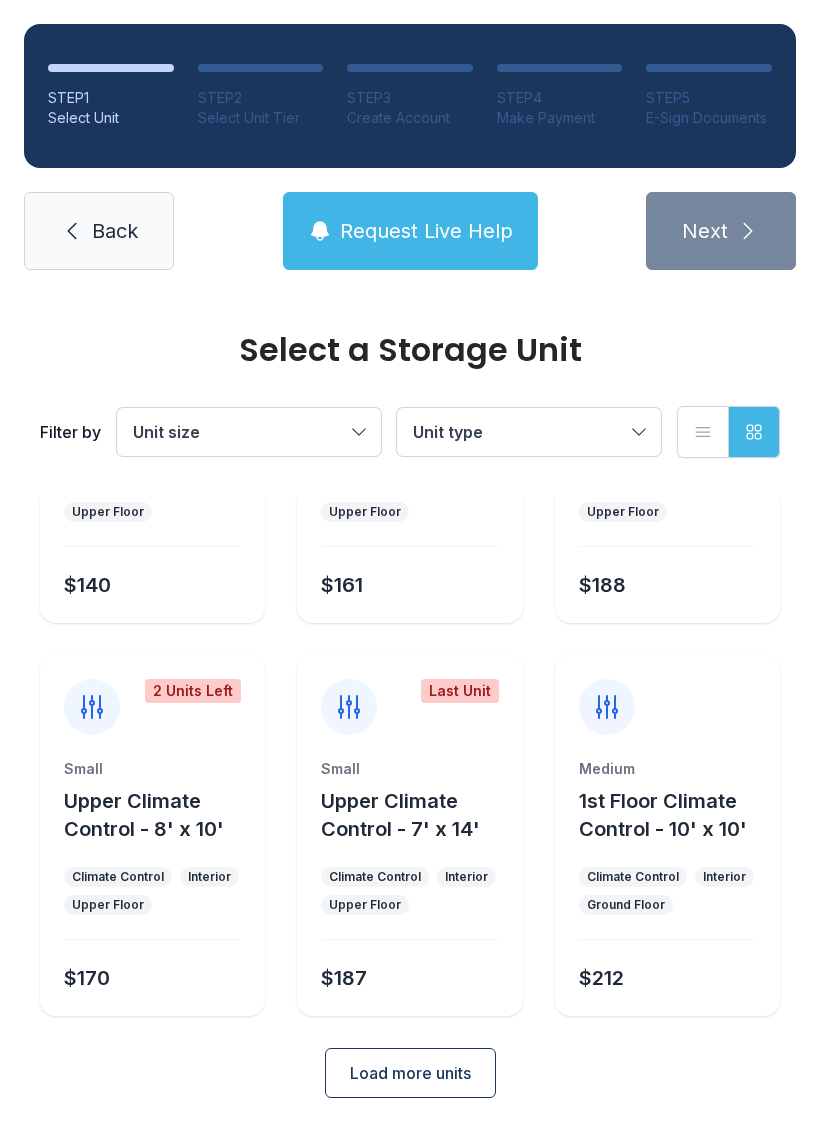scroll, scrollTop: 1810, scrollLeft: 0, axis: vertical 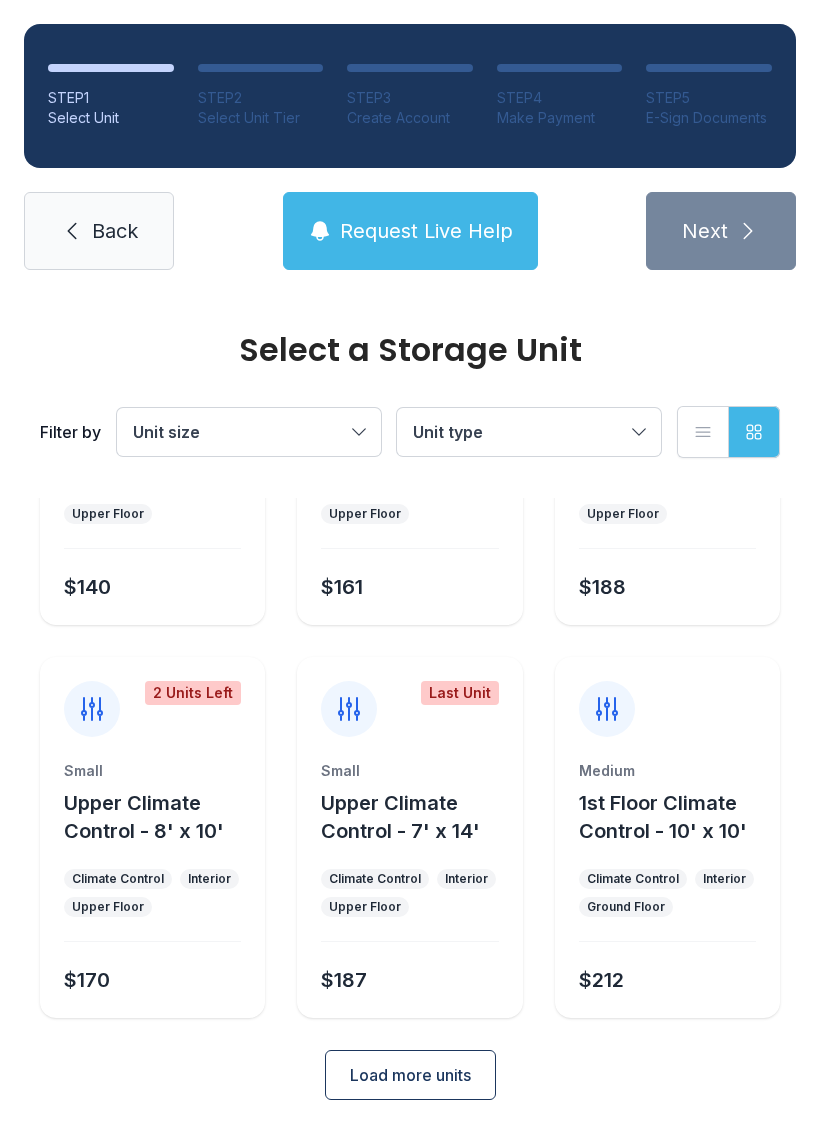 click on "1st Floor Climate Control - 10' x 10'" at bounding box center (663, 817) 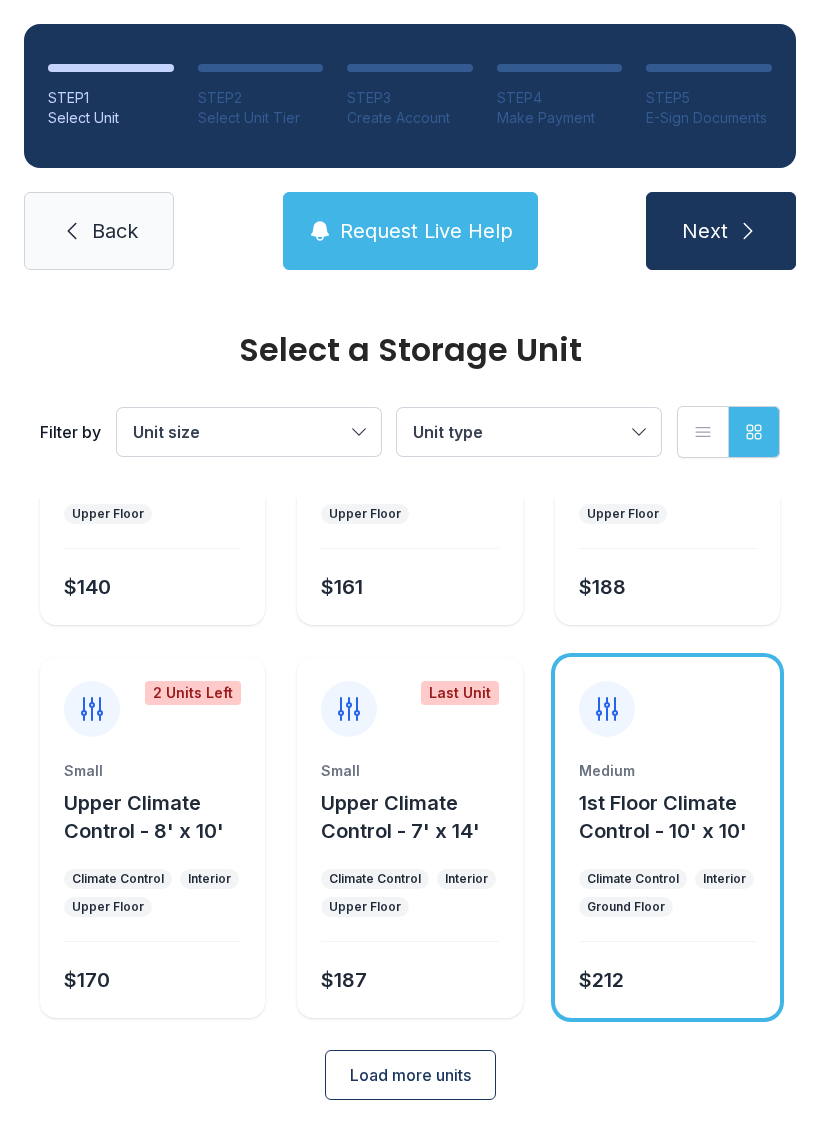 click on "1st Floor Climate Control - 10' x 10'" at bounding box center (663, 817) 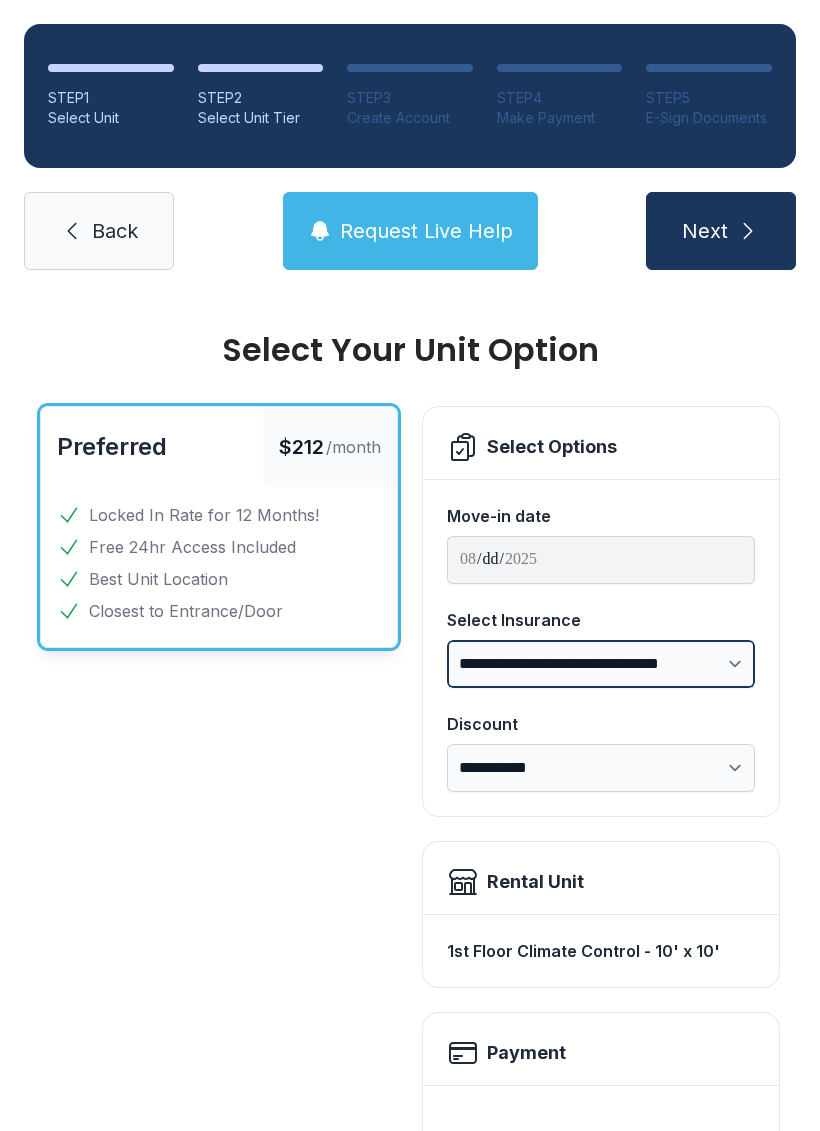 click on "**********" at bounding box center (601, 664) 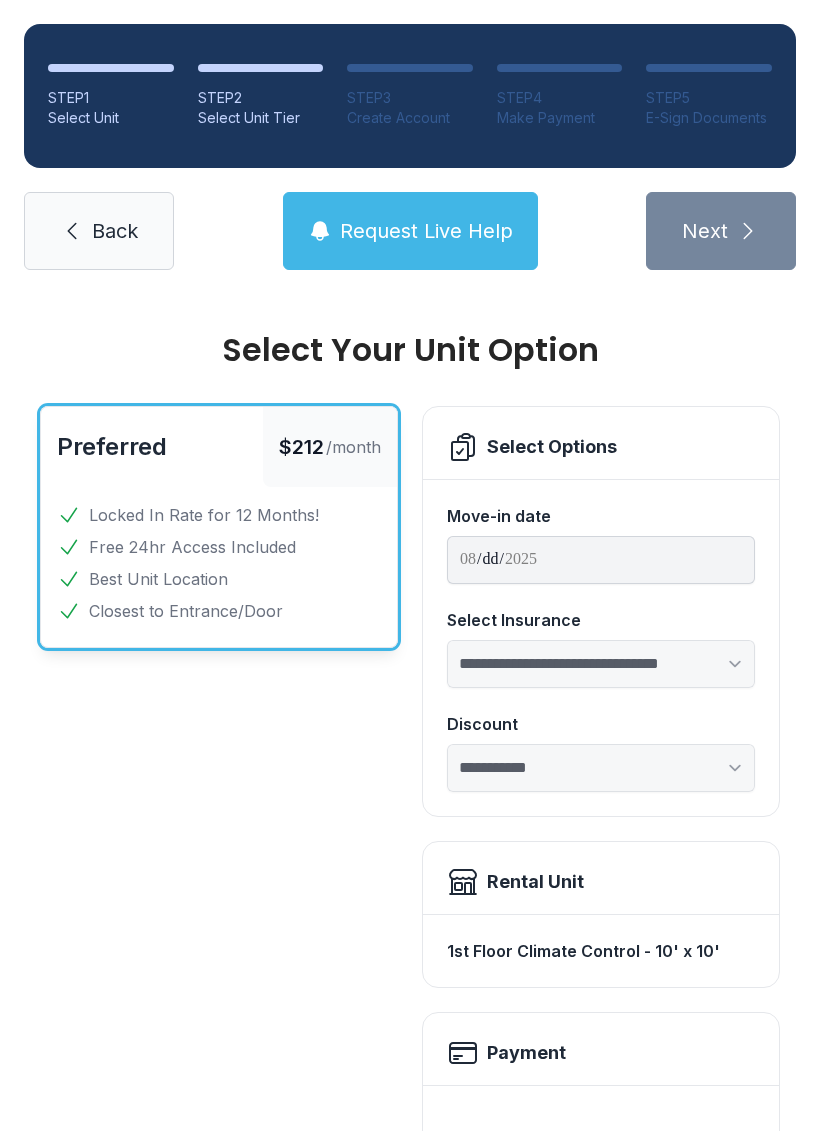 select on "****" 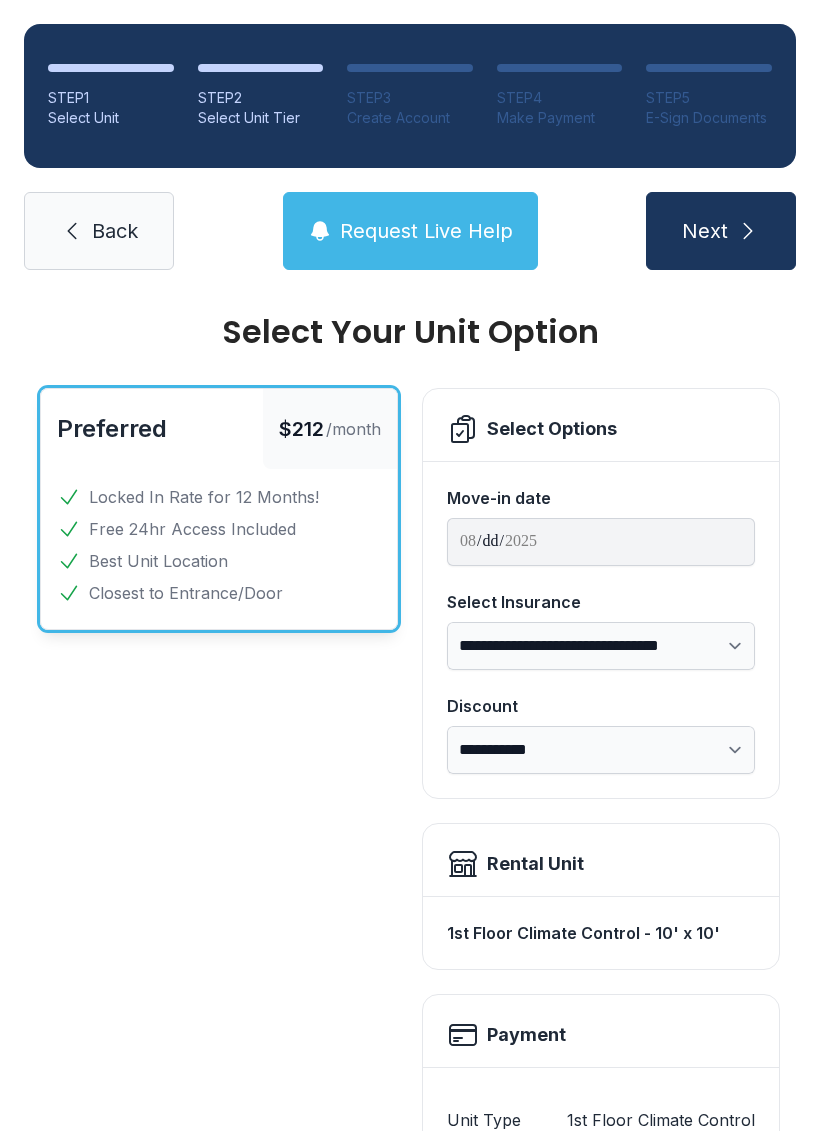 scroll, scrollTop: 19, scrollLeft: 0, axis: vertical 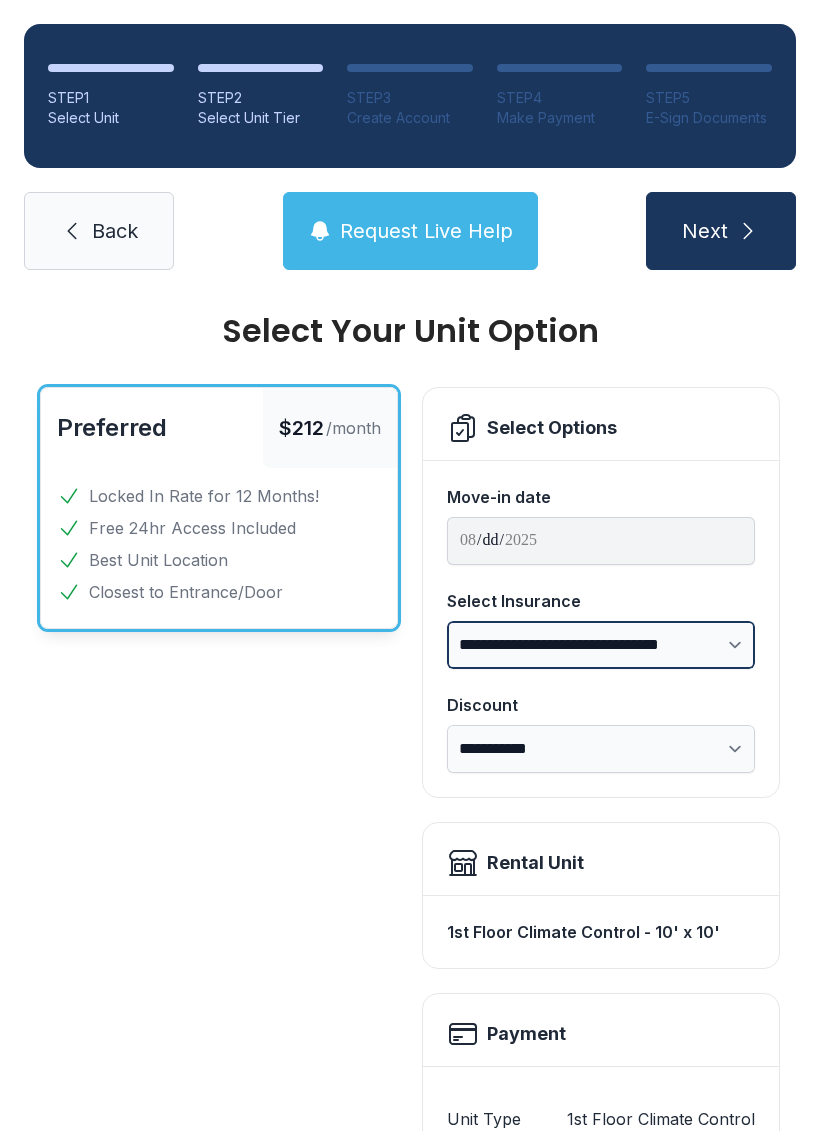 click on "**********" at bounding box center [601, 645] 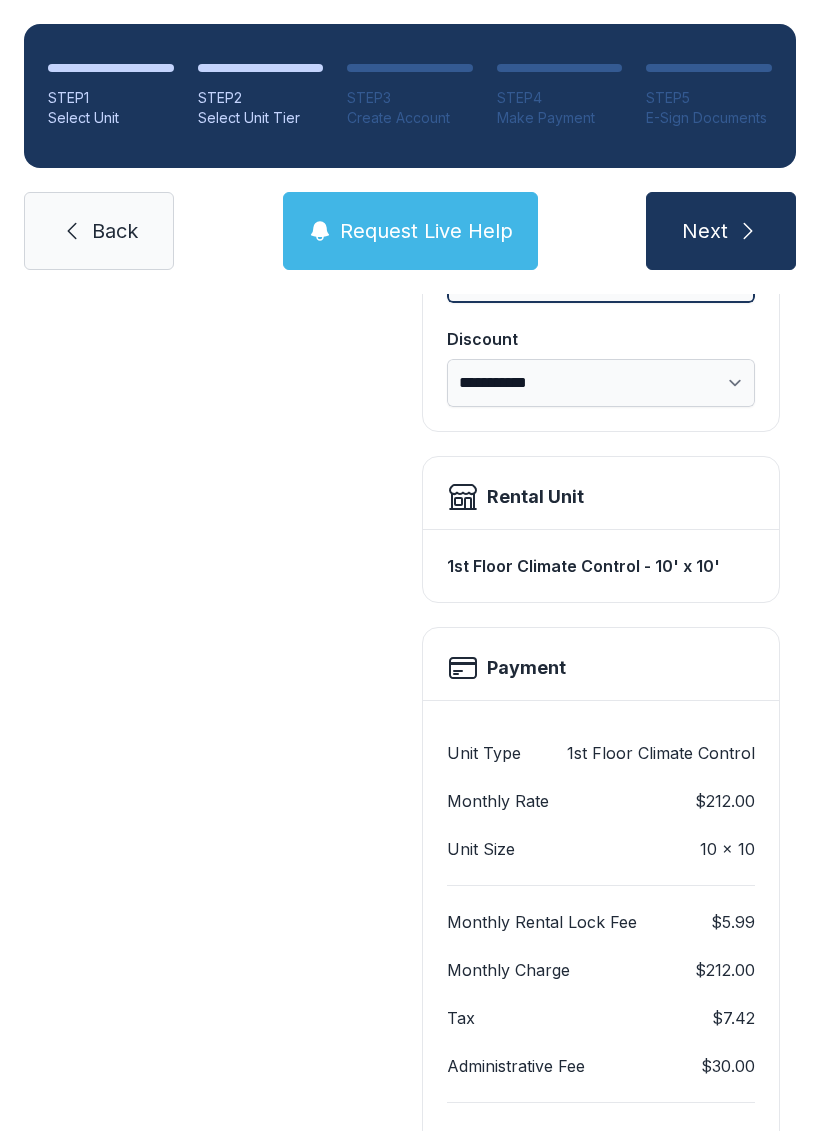 scroll, scrollTop: 388, scrollLeft: 0, axis: vertical 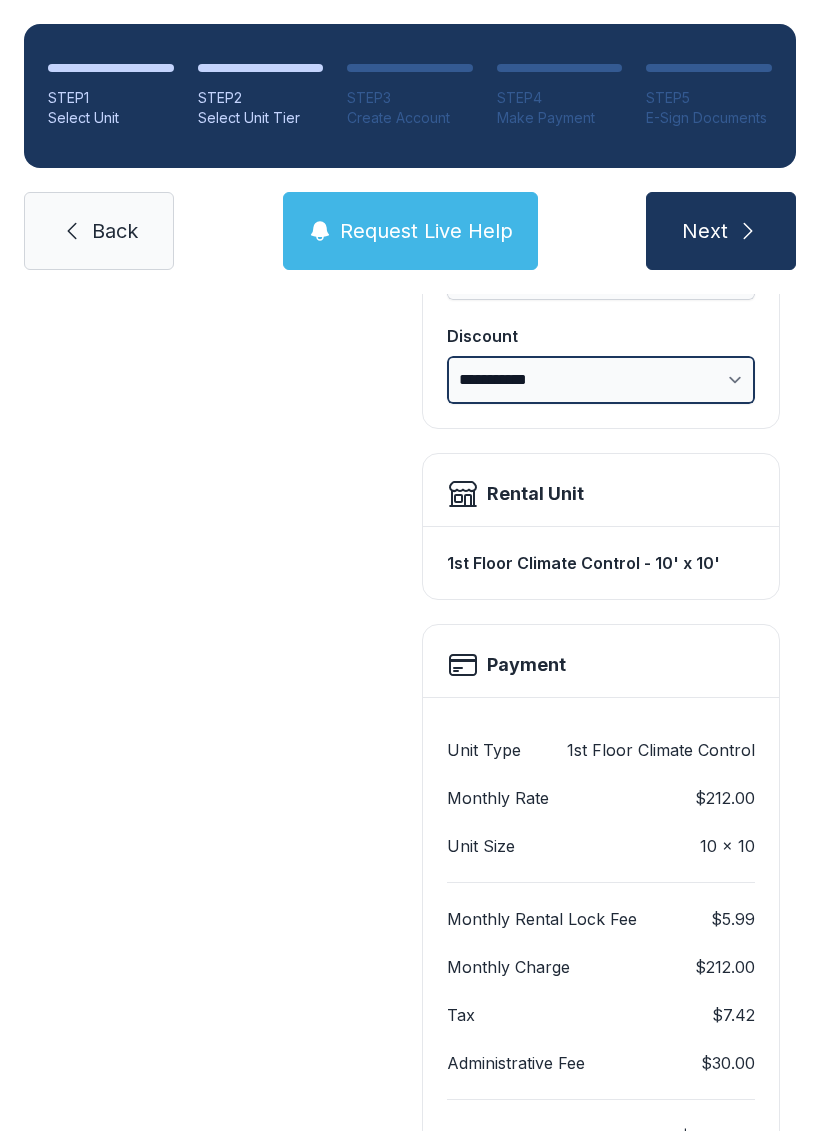 click on "**********" at bounding box center (601, 380) 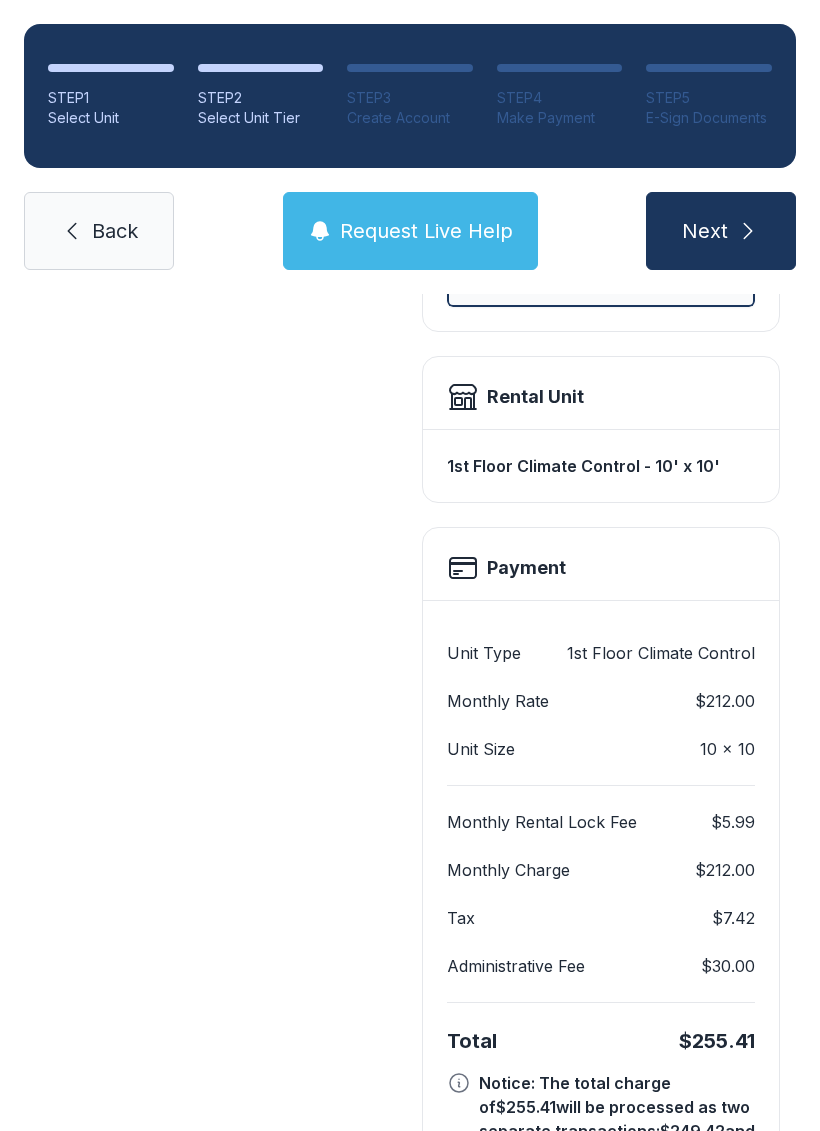 scroll, scrollTop: 380, scrollLeft: 0, axis: vertical 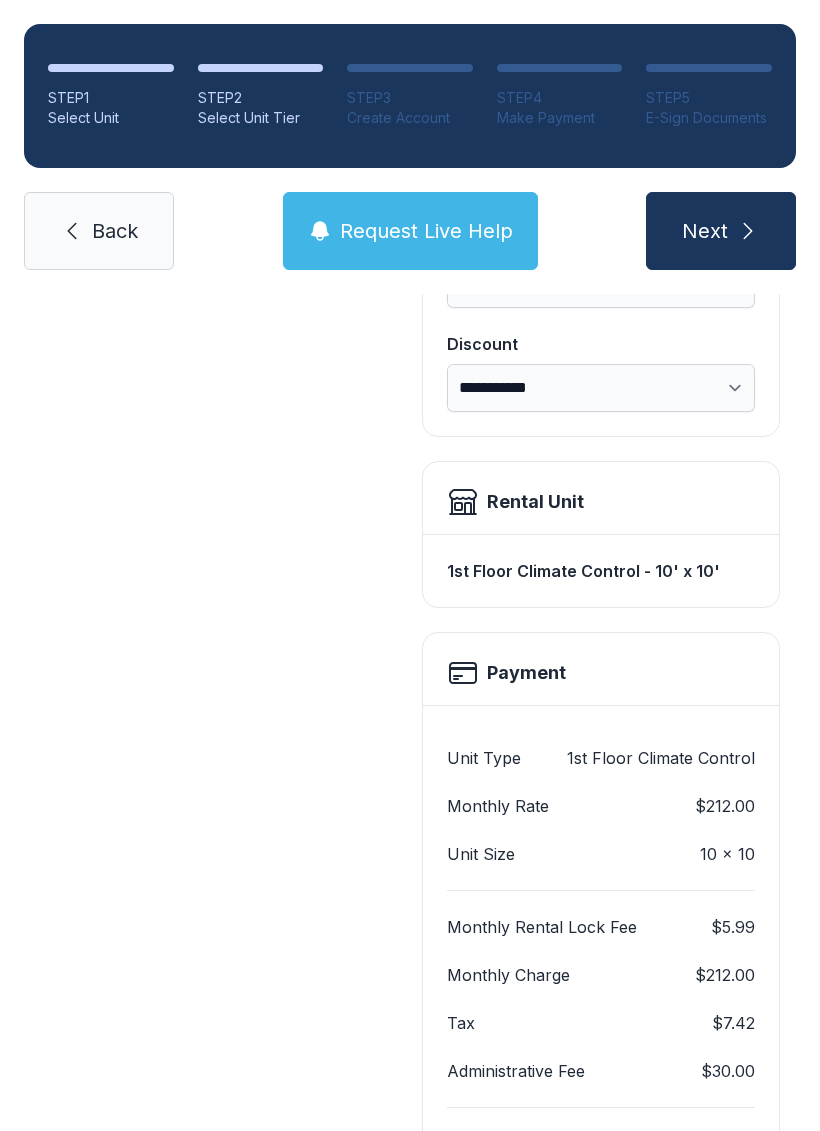 click on "Next" at bounding box center [721, 231] 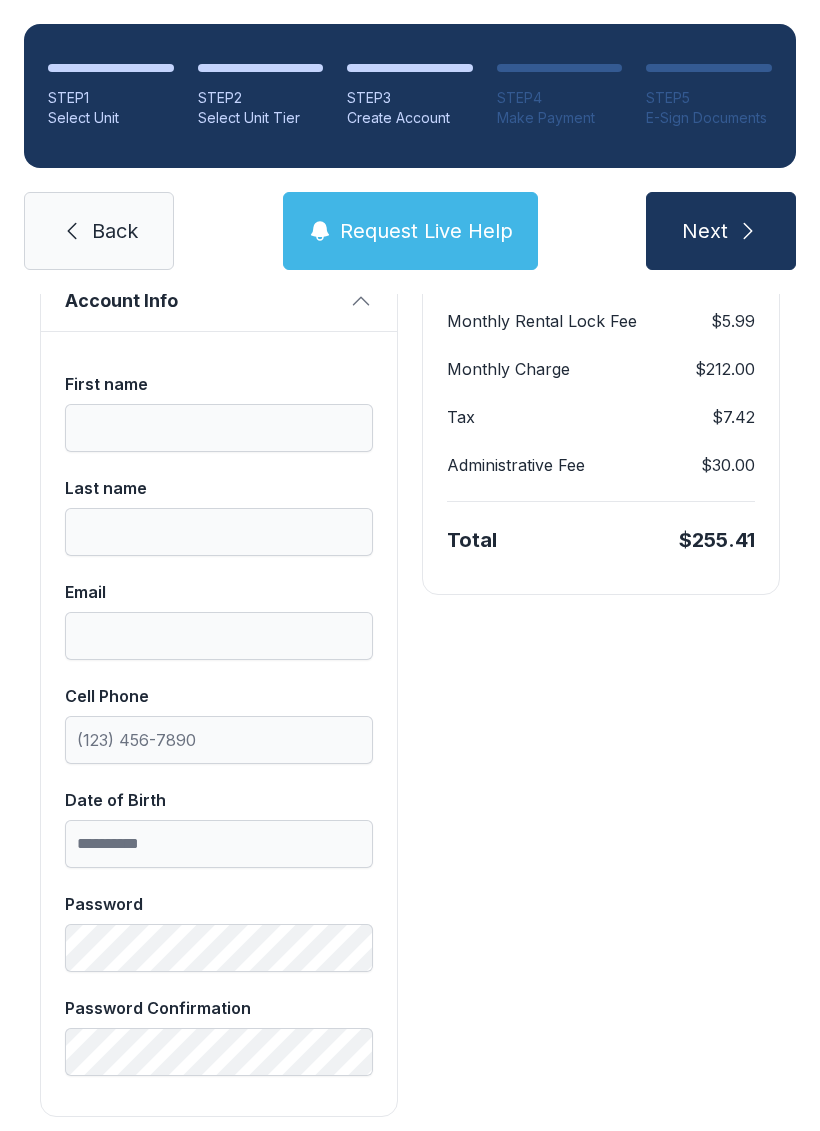 scroll, scrollTop: 0, scrollLeft: 0, axis: both 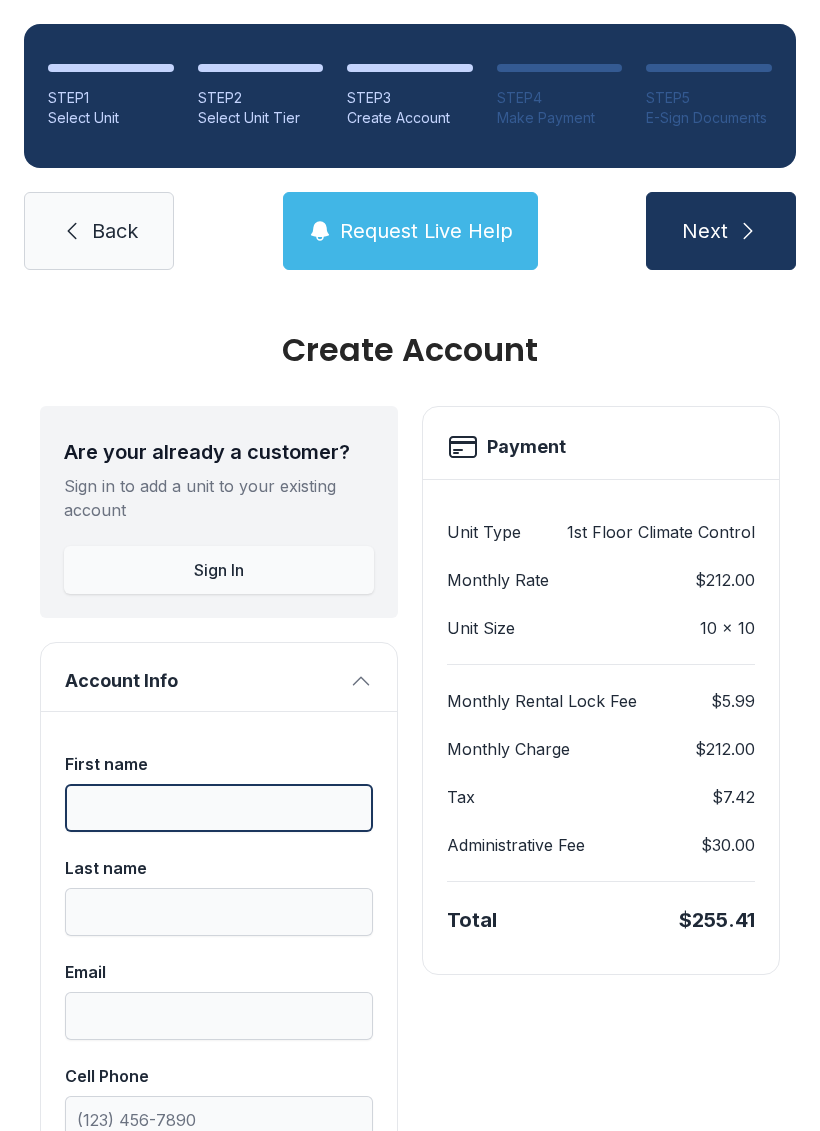 click on "First name" at bounding box center [219, 808] 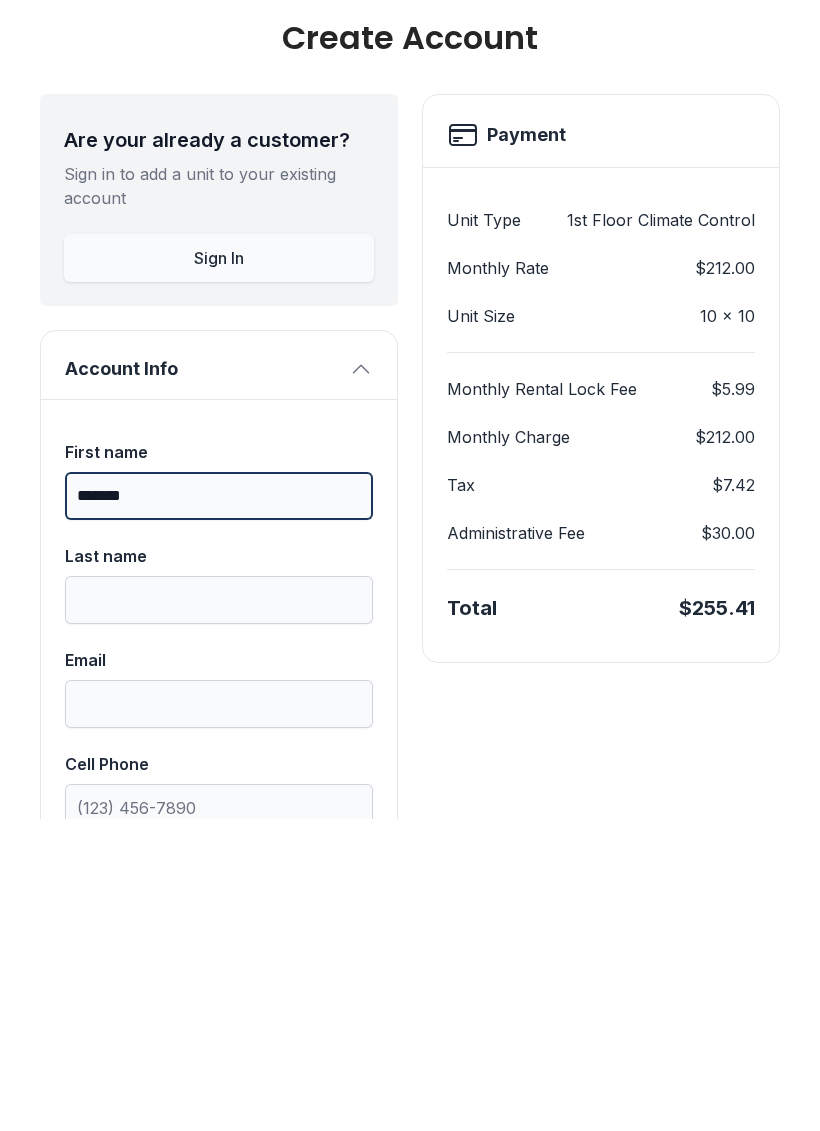 type on "*******" 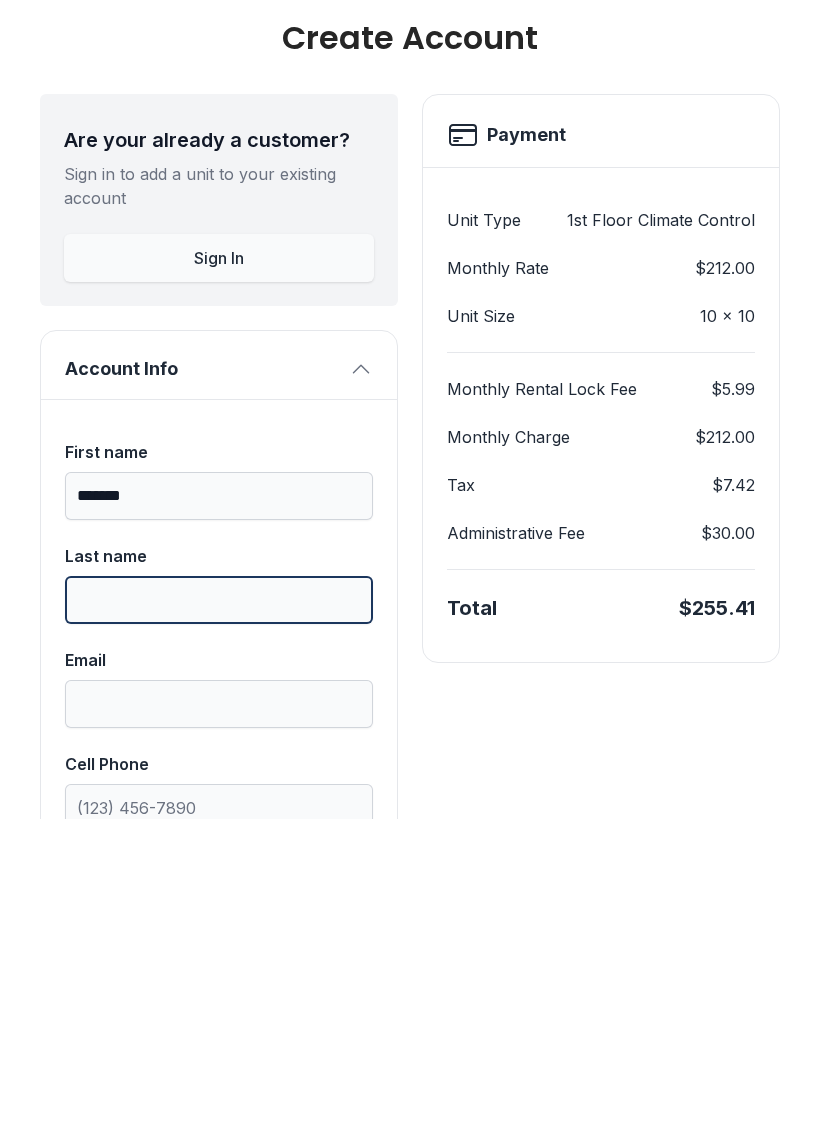 click on "Last name" at bounding box center [219, 912] 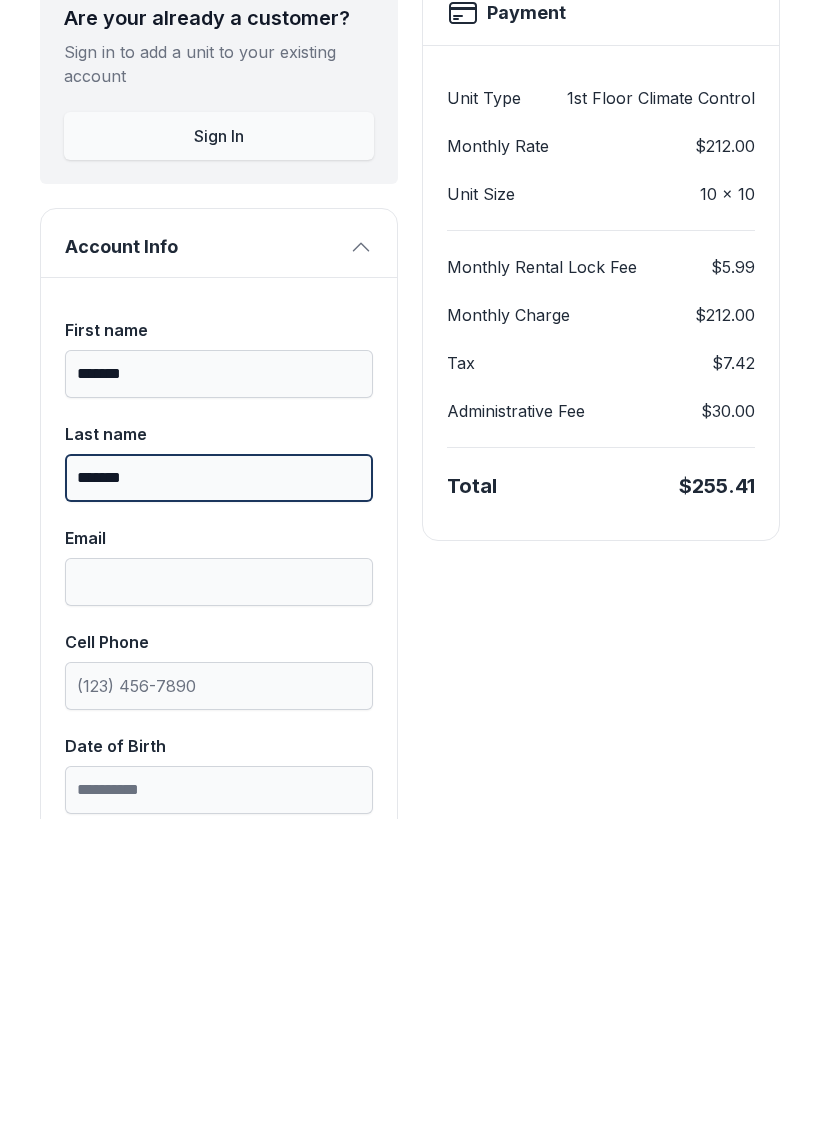 scroll, scrollTop: 137, scrollLeft: 0, axis: vertical 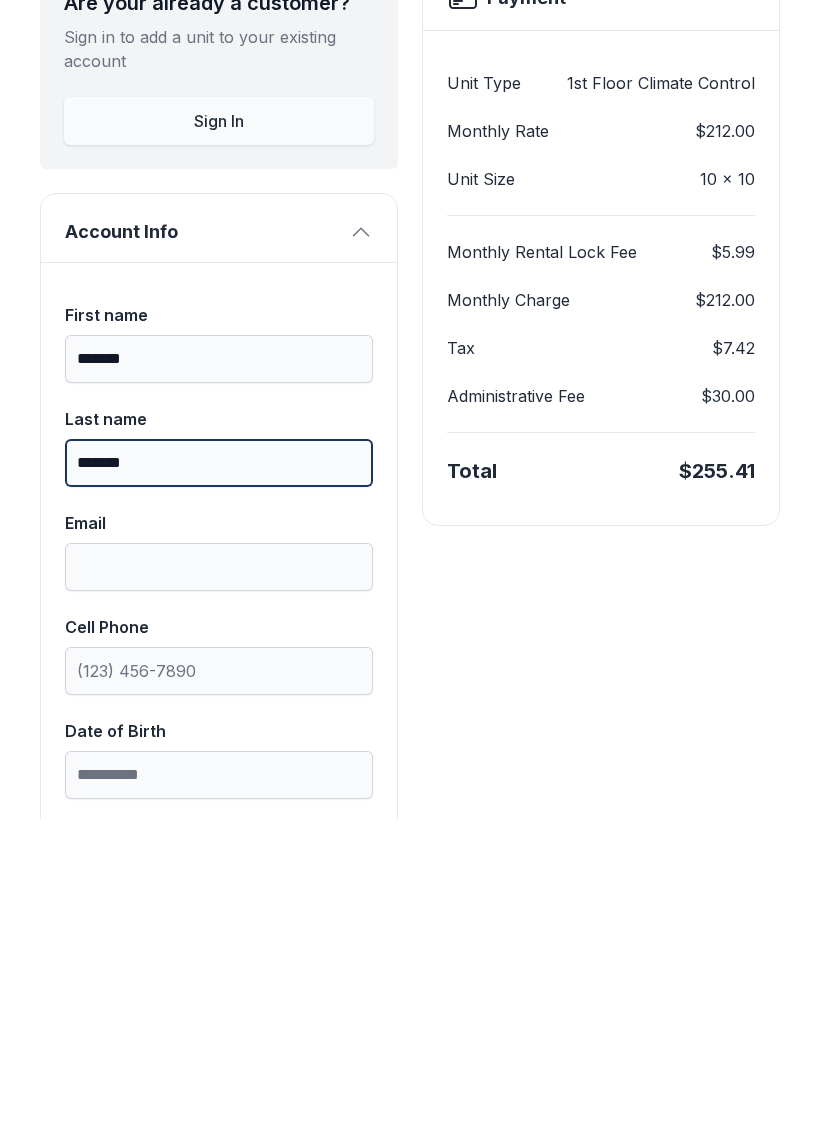 type on "*******" 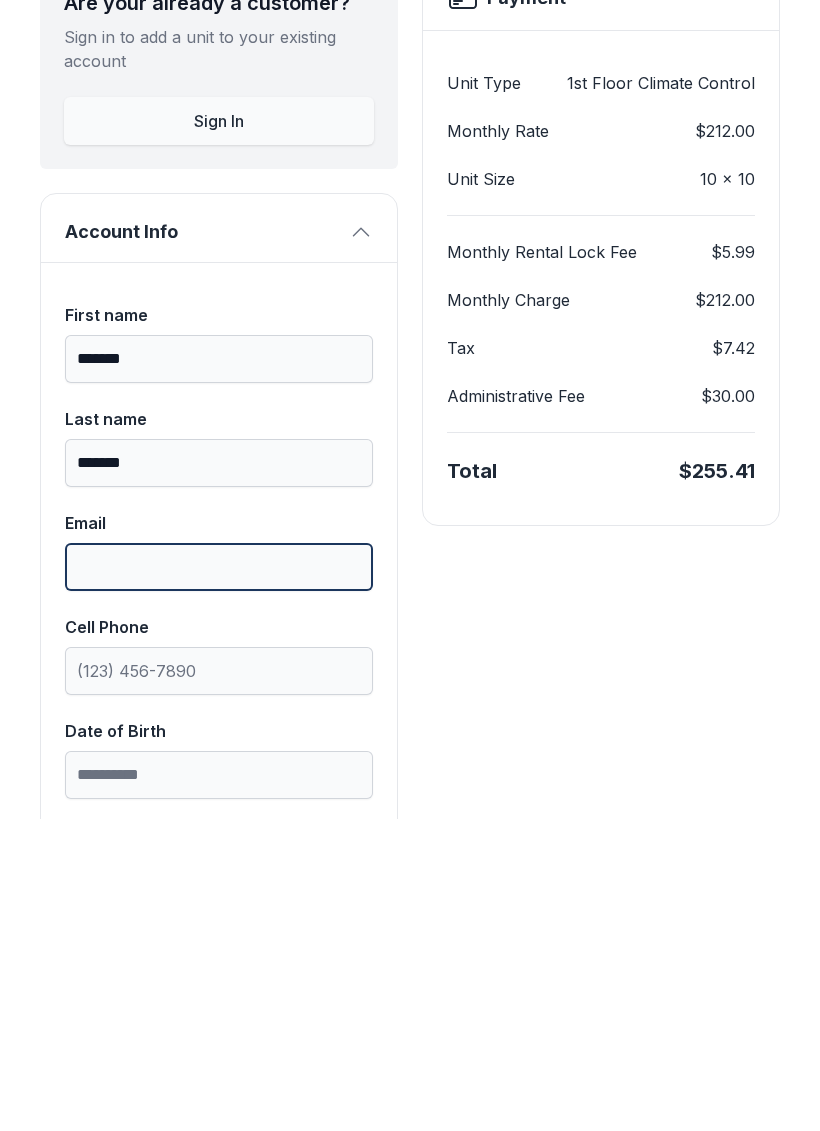 click on "Email" at bounding box center (219, 879) 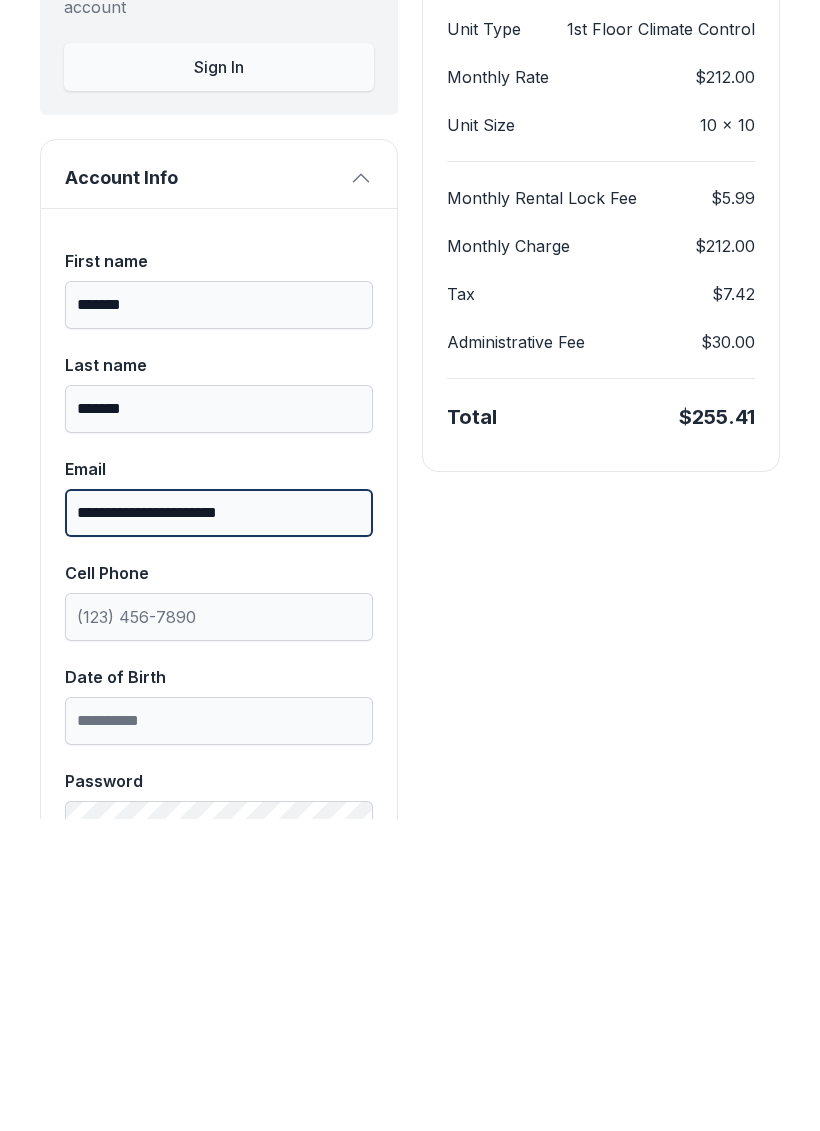 scroll, scrollTop: 289, scrollLeft: 0, axis: vertical 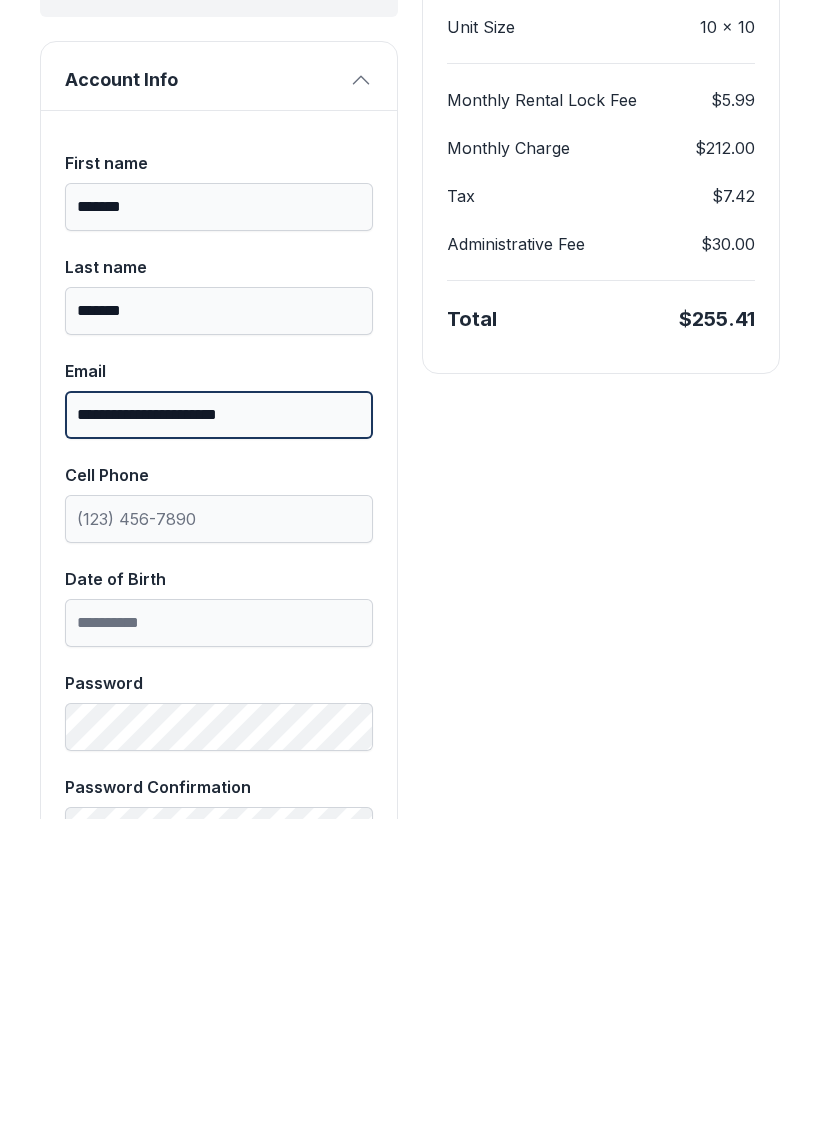 type on "**********" 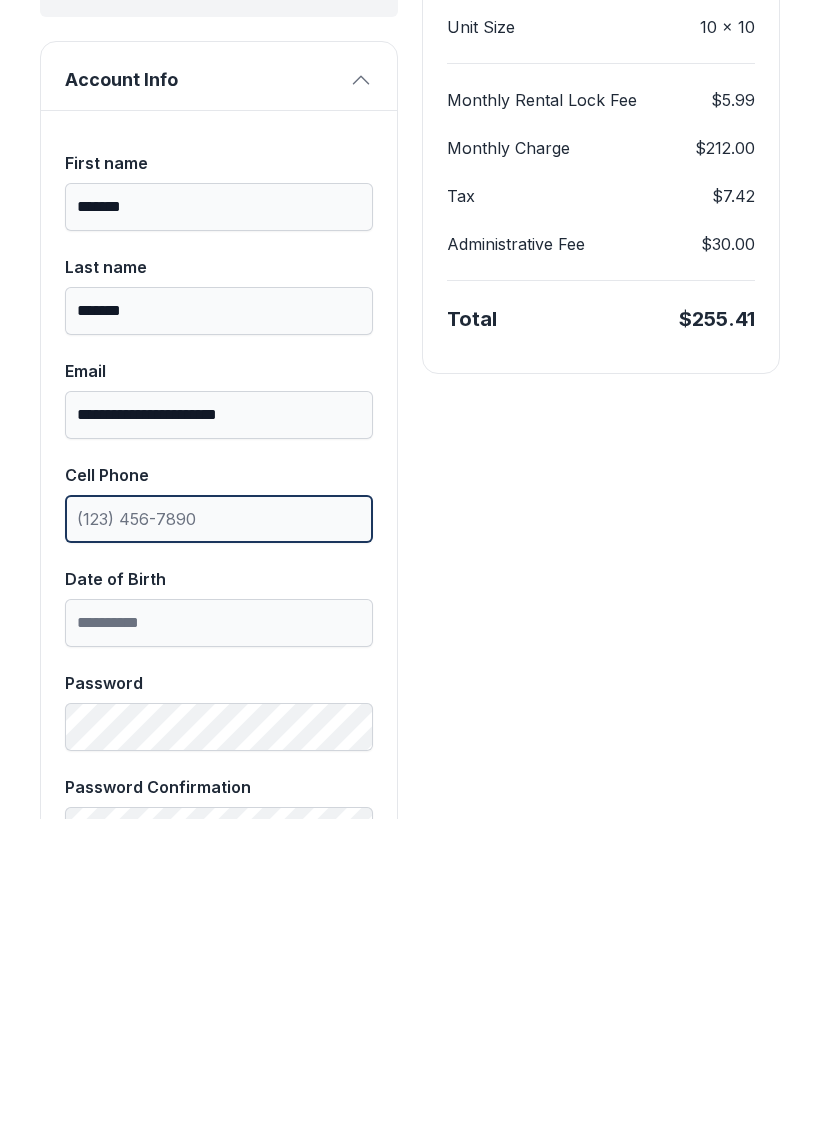 click on "Cell Phone" at bounding box center (219, 831) 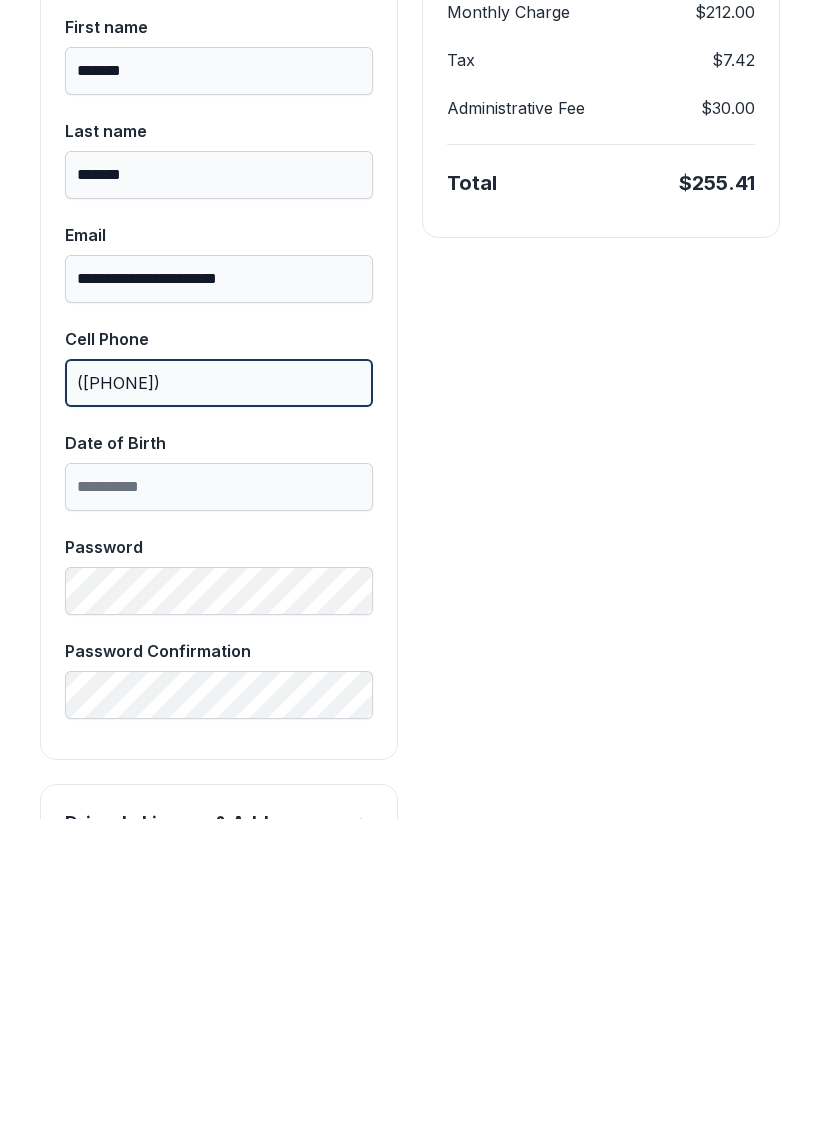 scroll, scrollTop: 427, scrollLeft: 0, axis: vertical 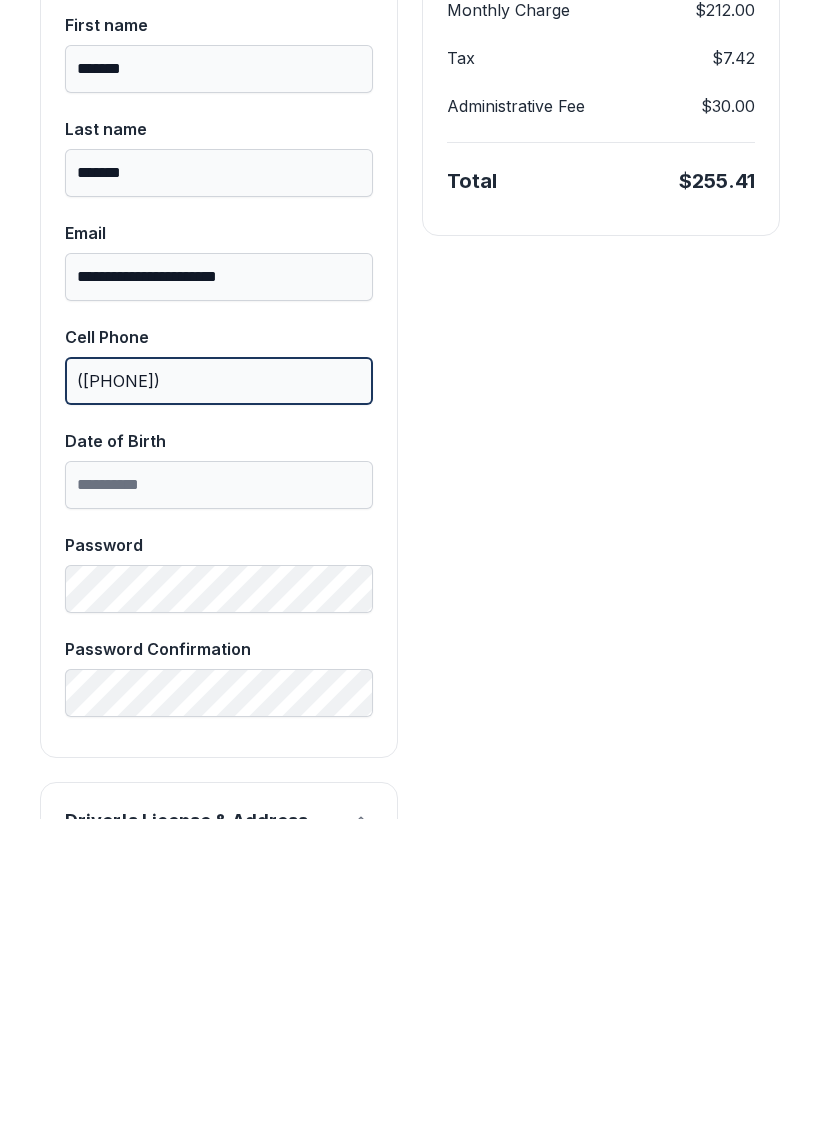 type on "([PHONE])" 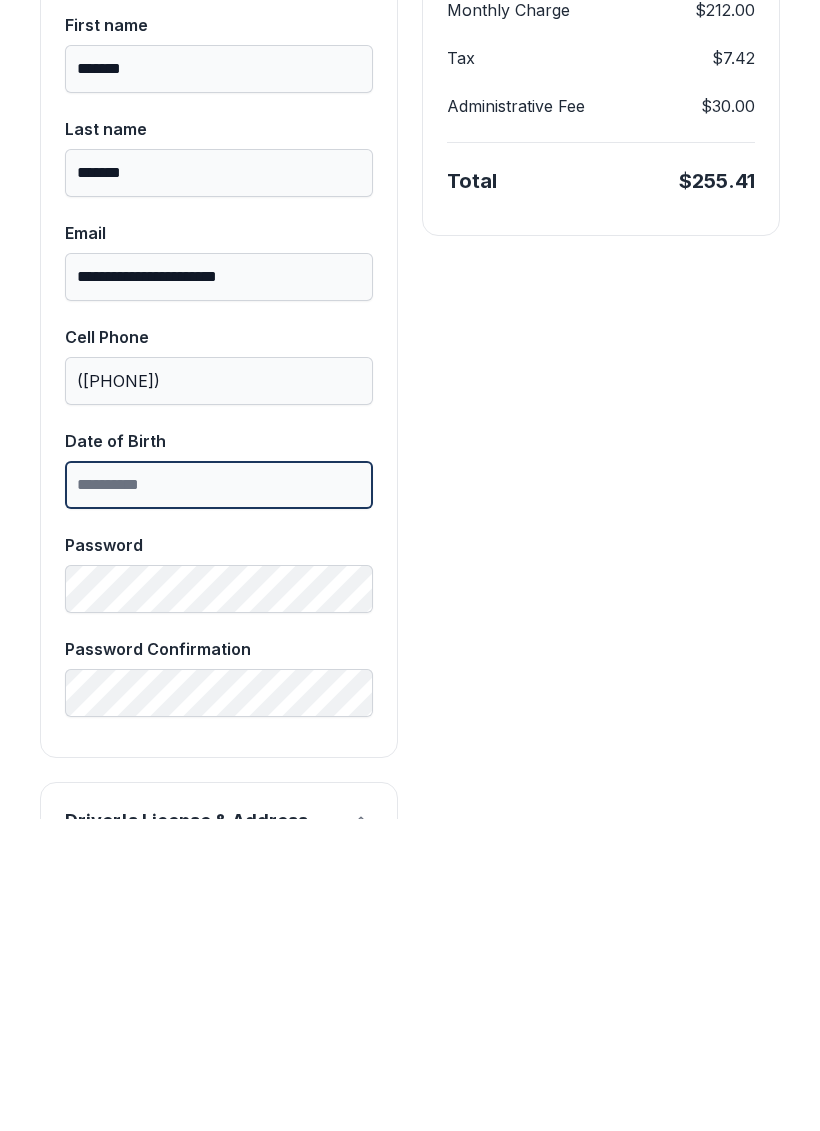 click on "Date of Birth" at bounding box center [219, 797] 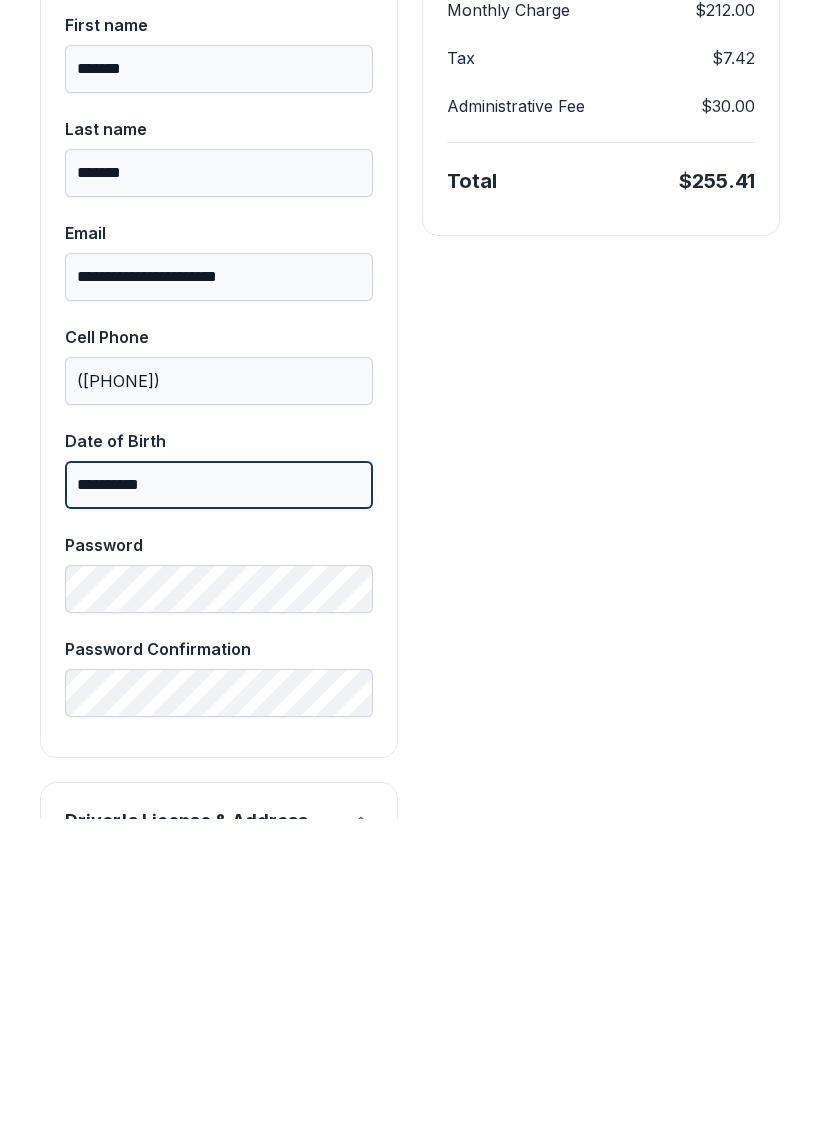 type on "**********" 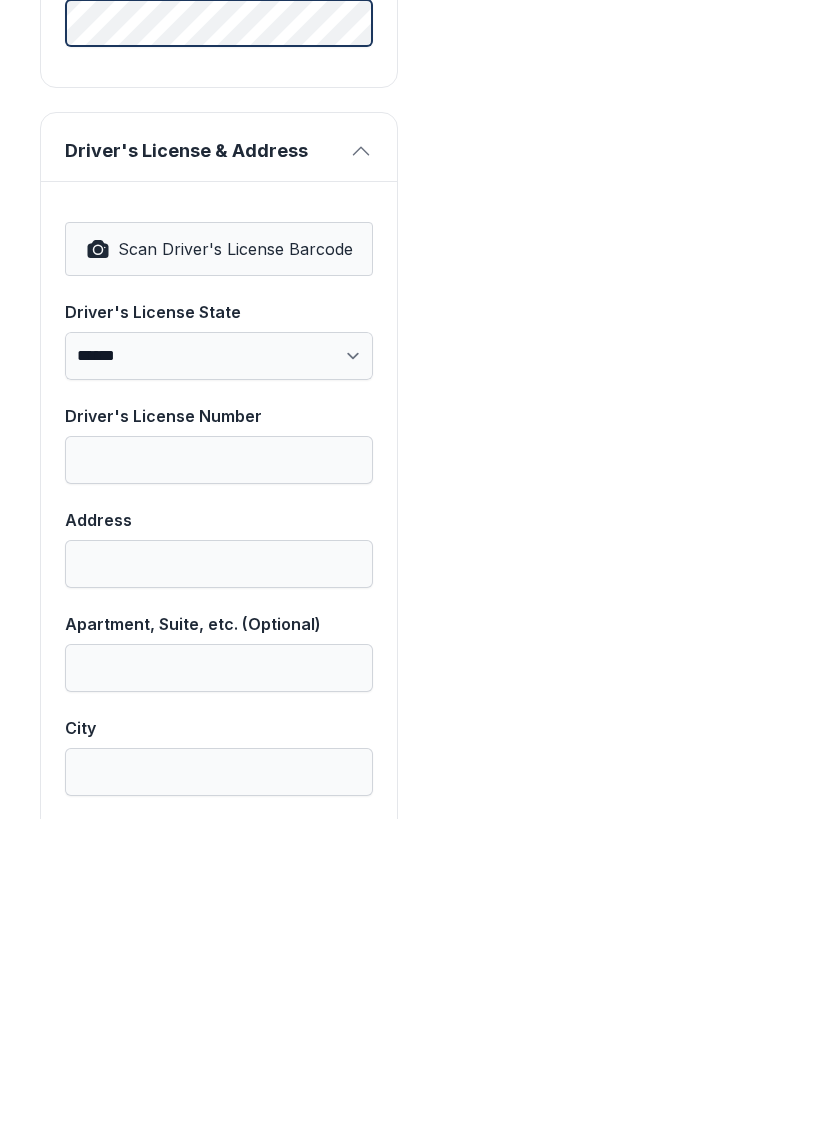 scroll, scrollTop: 1094, scrollLeft: 0, axis: vertical 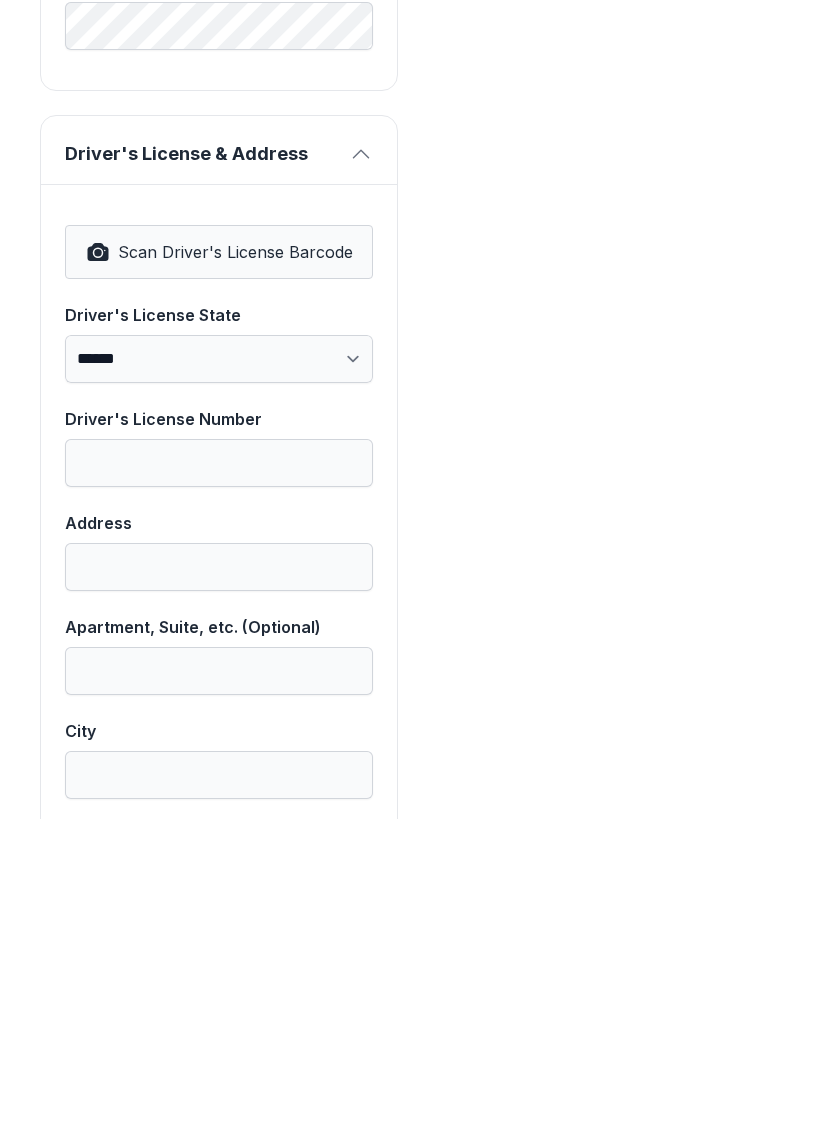 click on "Scan Driver's License Barcode" at bounding box center (235, 564) 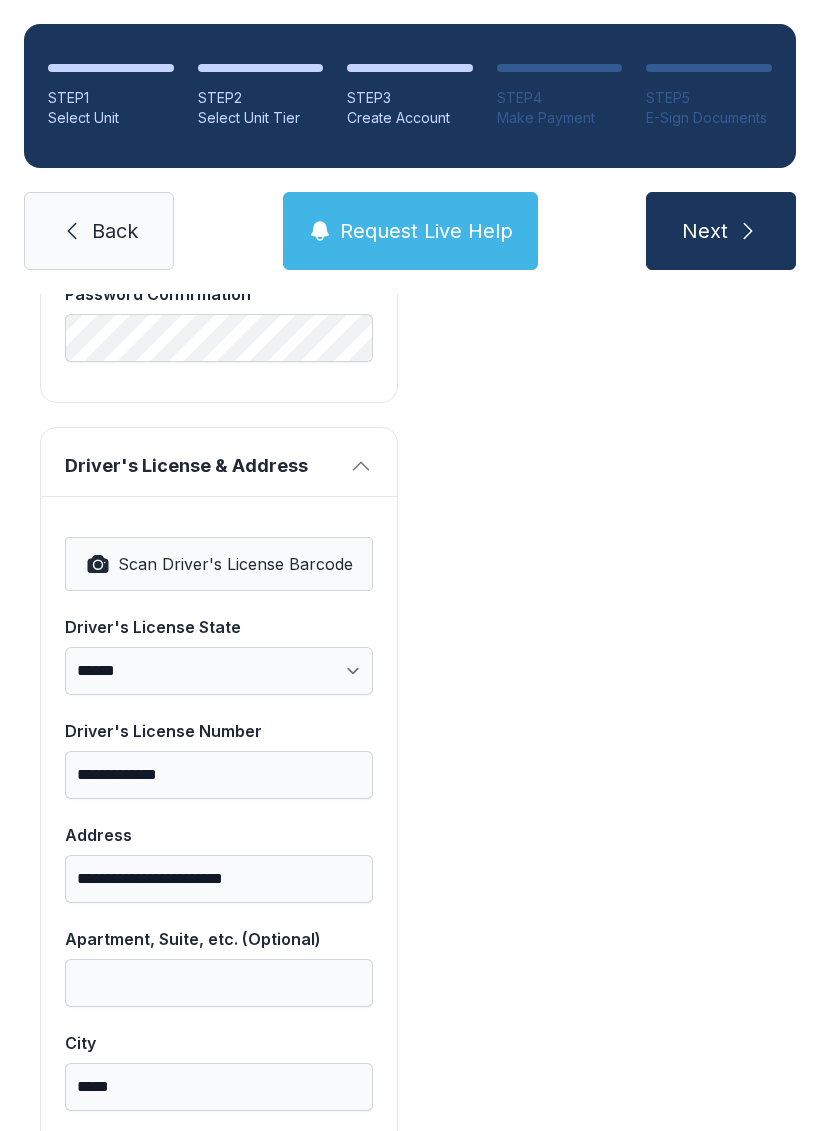 select on "**" 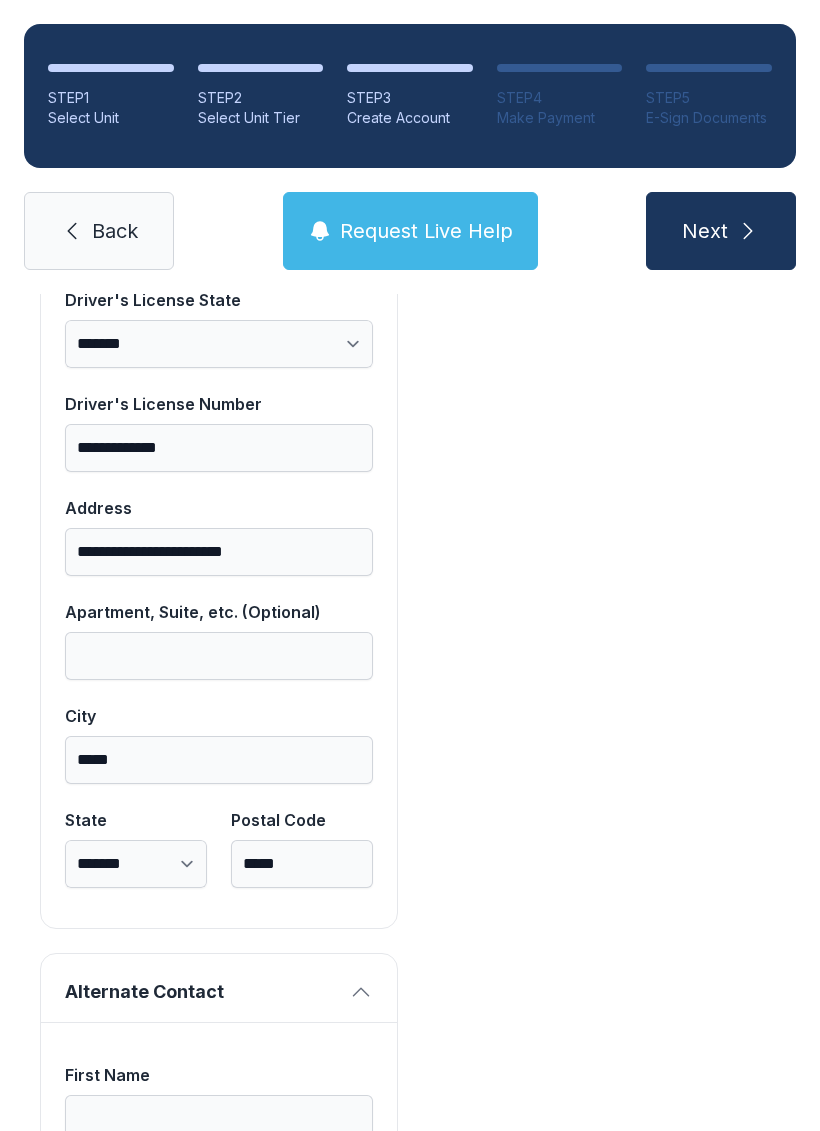 scroll, scrollTop: 1420, scrollLeft: 0, axis: vertical 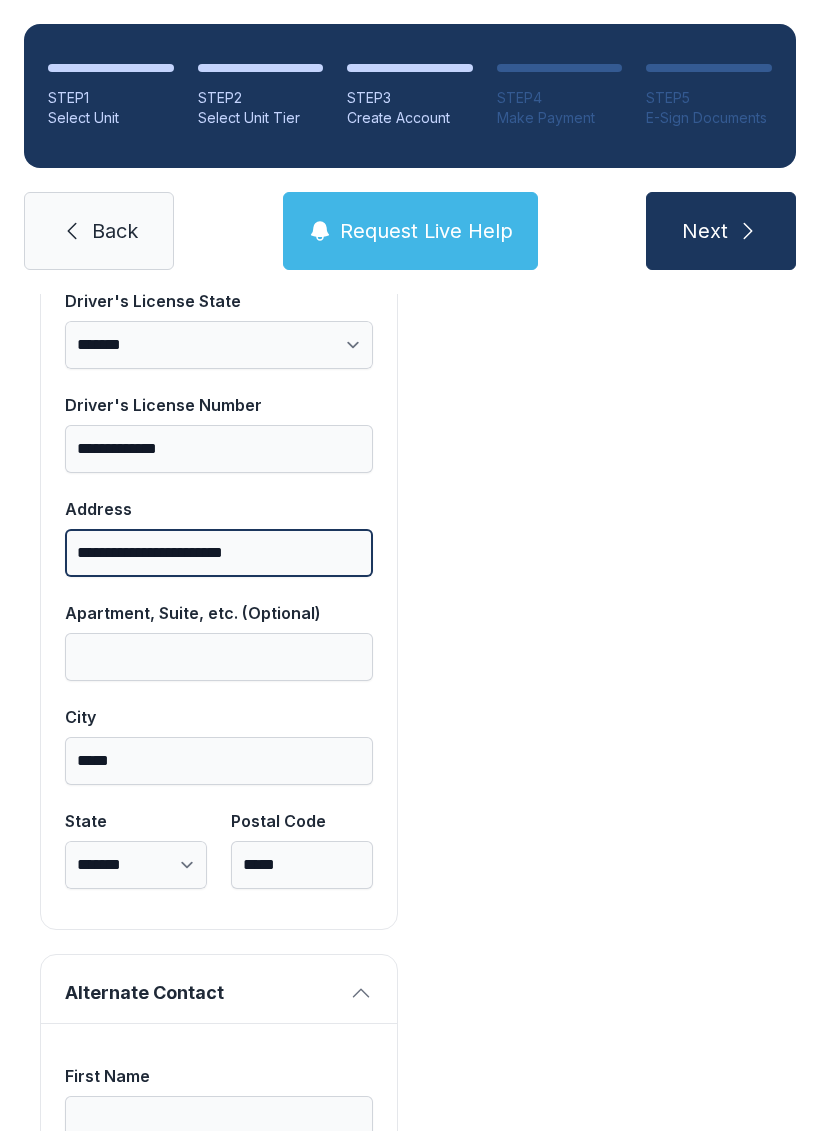 click on "**********" at bounding box center [219, 553] 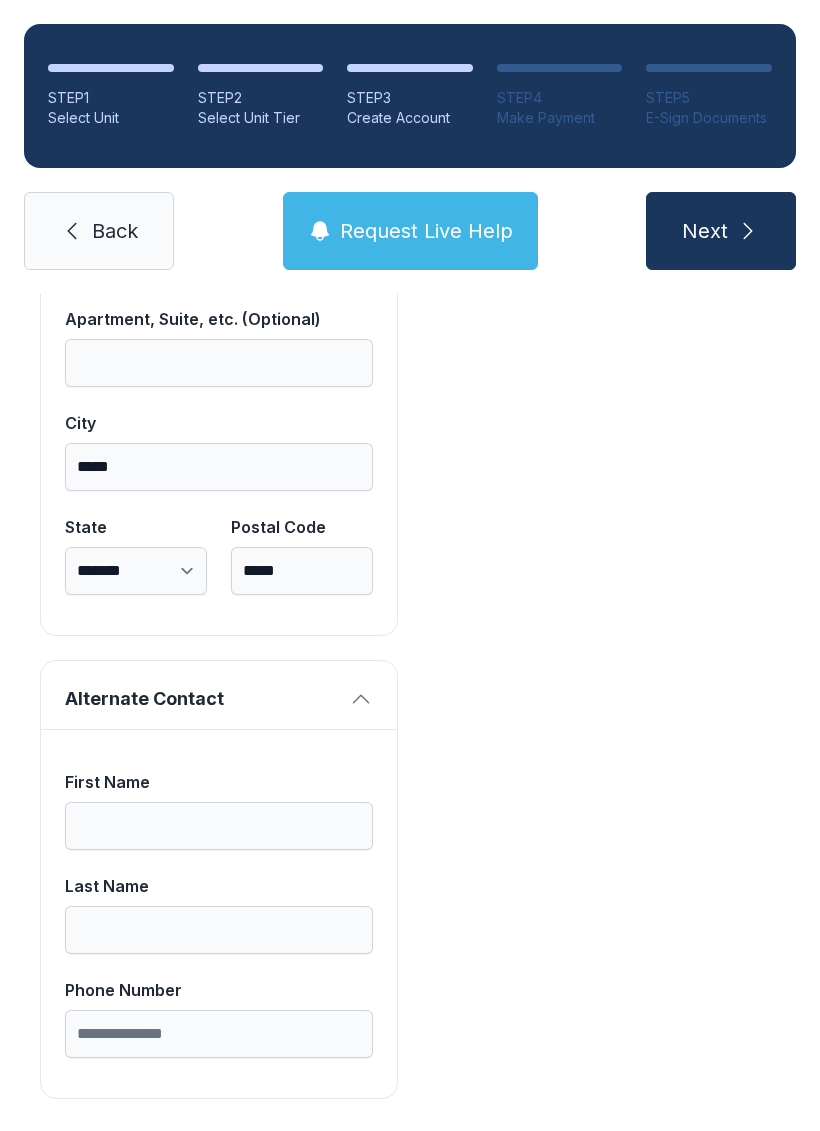 scroll, scrollTop: 1713, scrollLeft: 0, axis: vertical 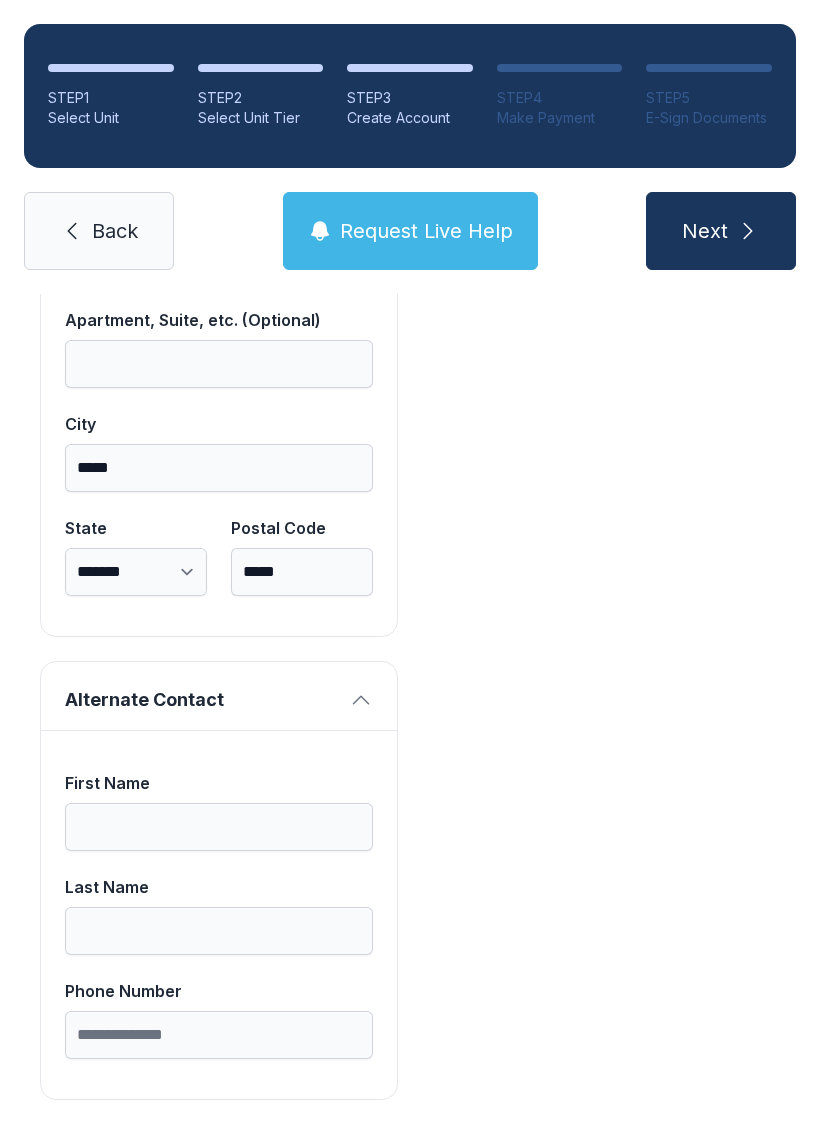 type on "**********" 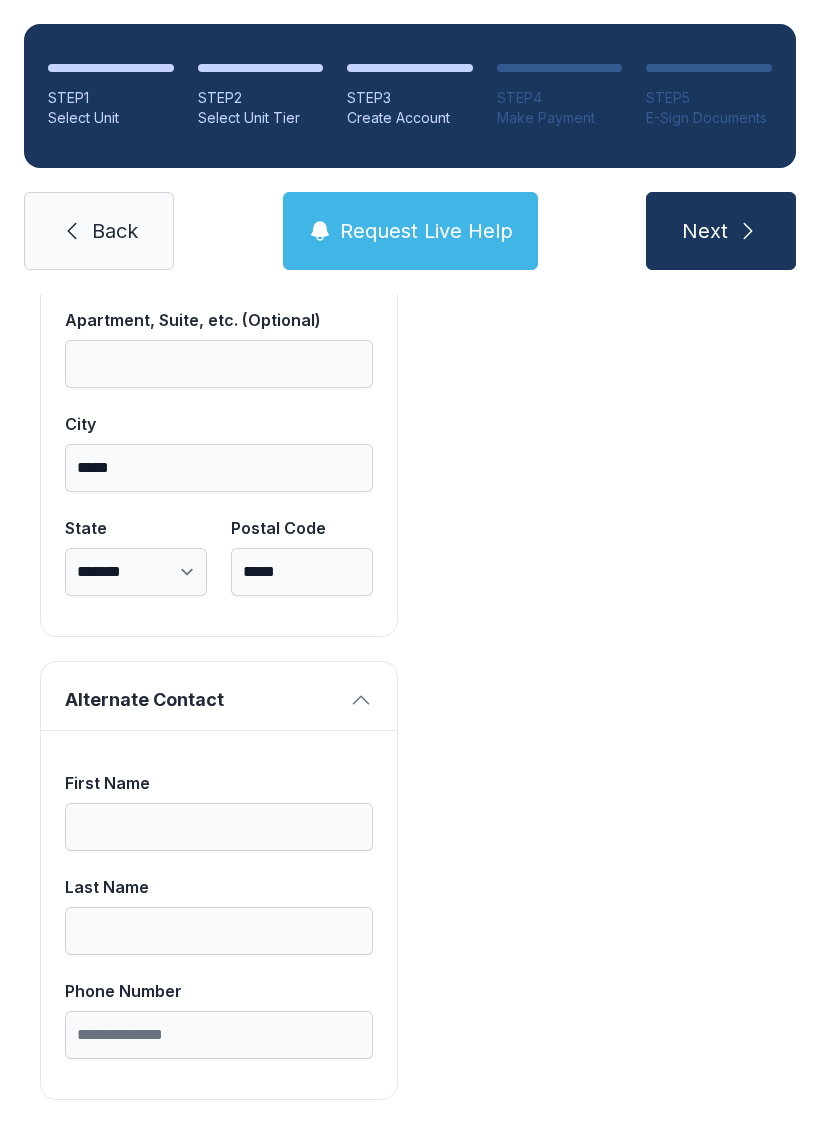 click on "Next" at bounding box center [705, 231] 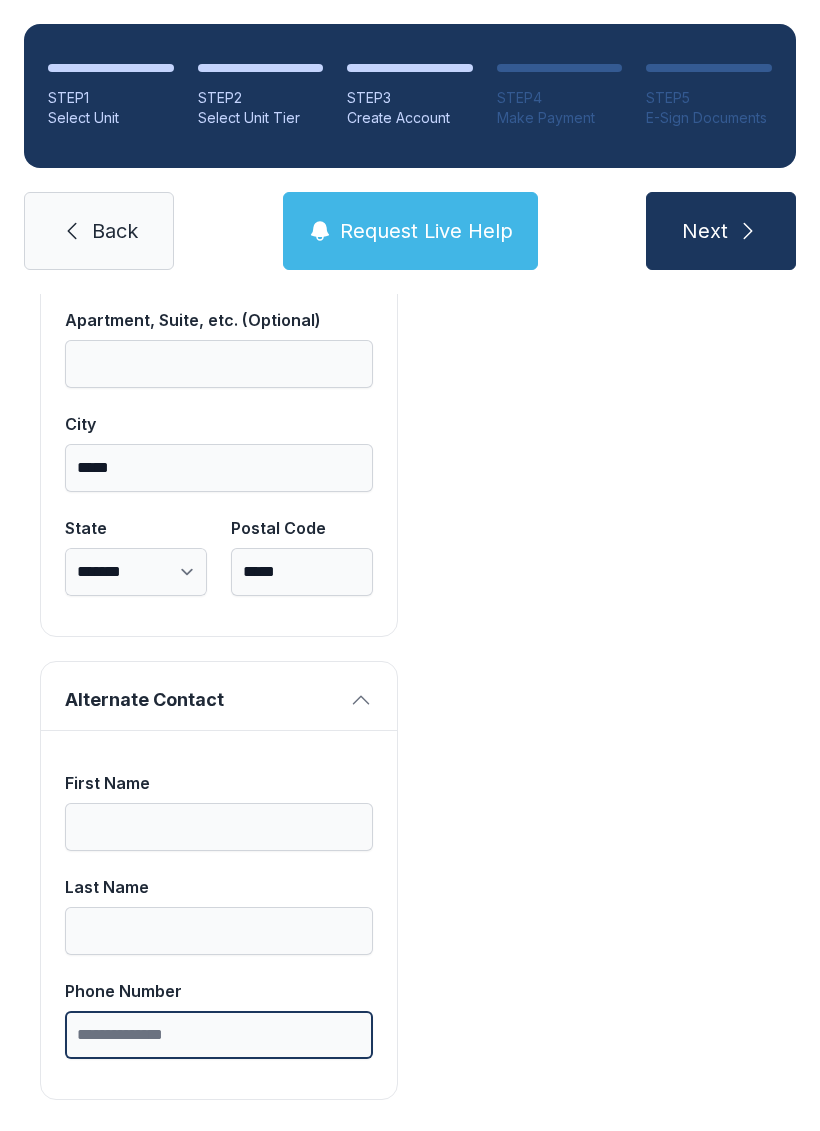 type on "*" 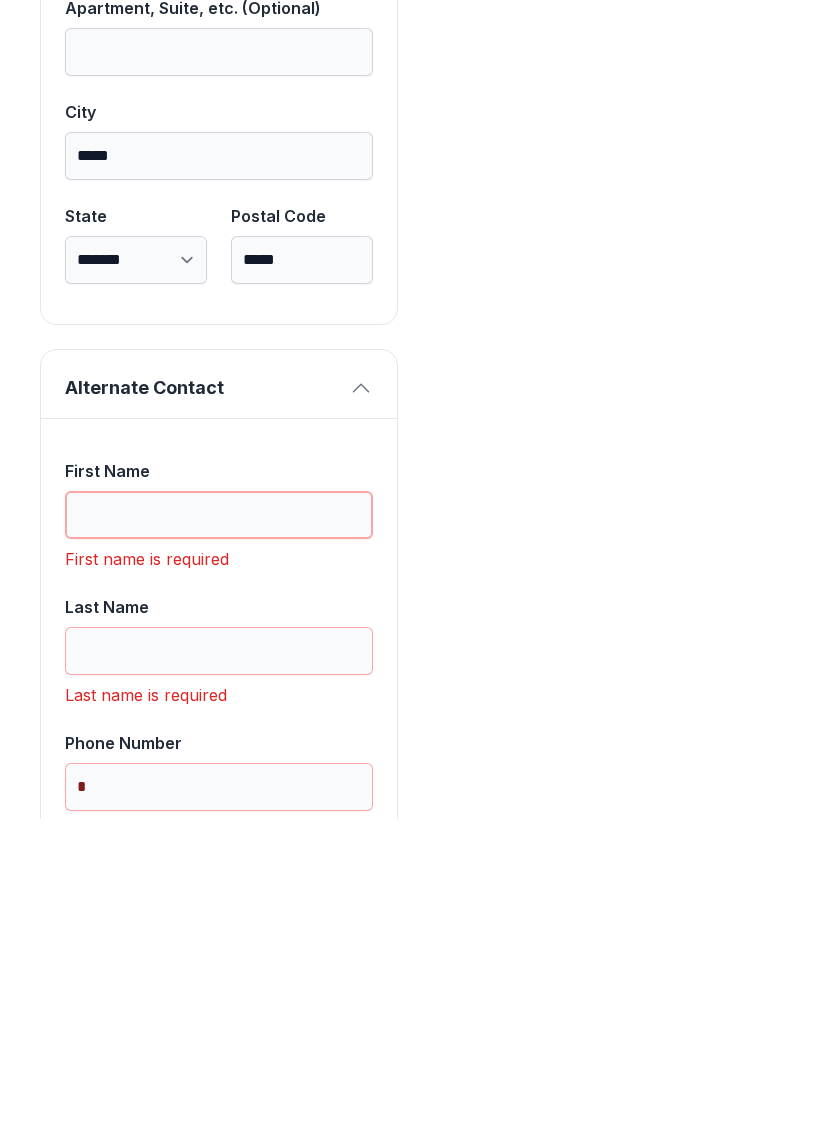 click on "First Name" at bounding box center [219, 827] 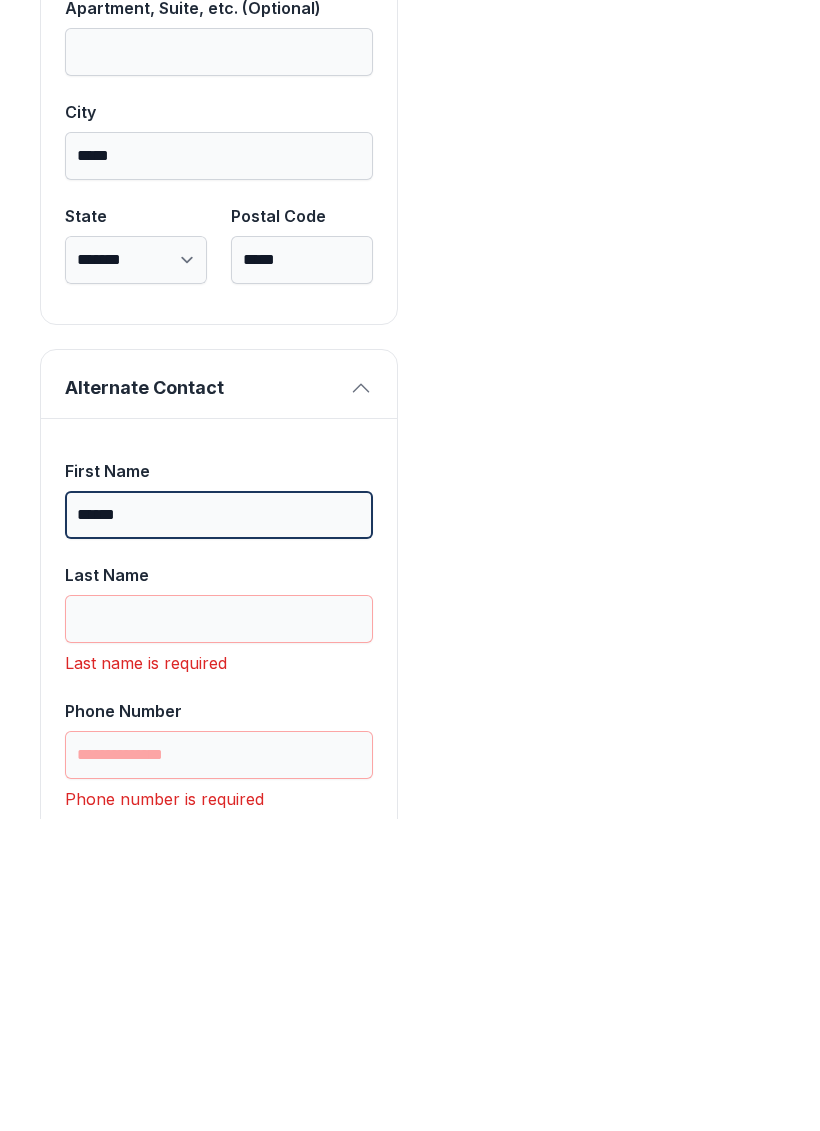 type on "******" 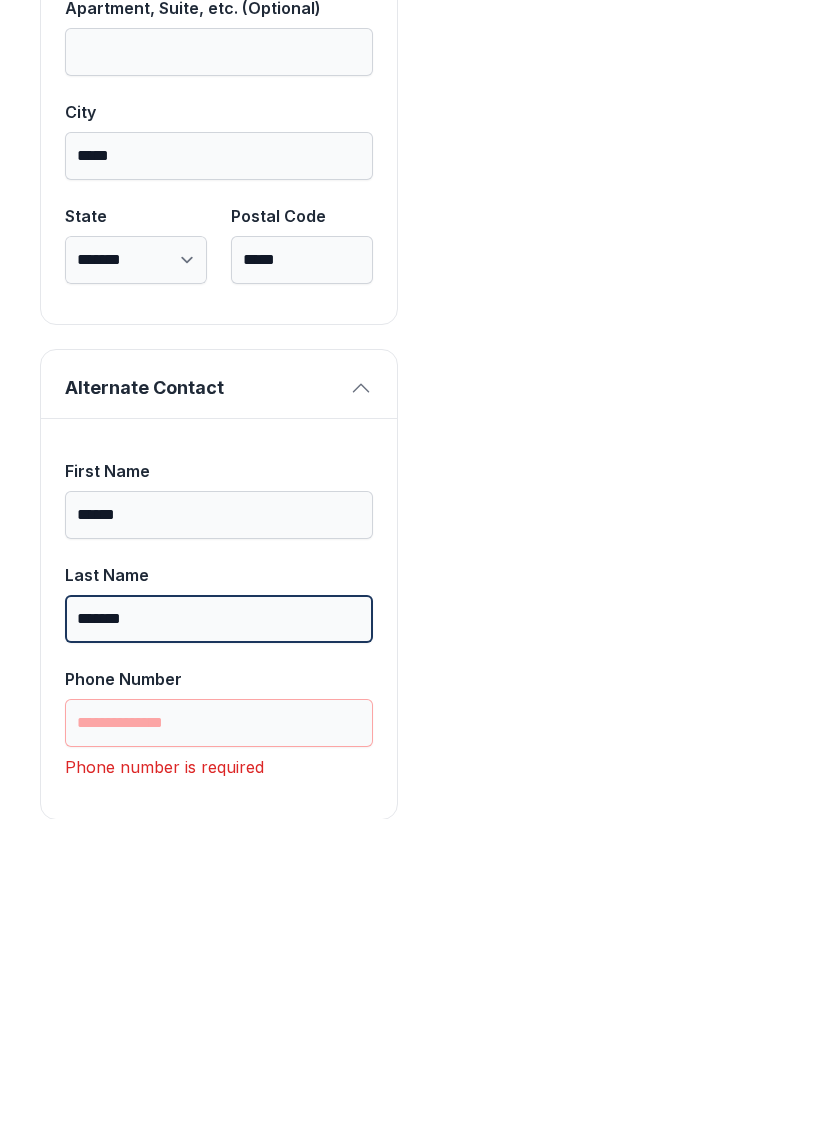 type on "*******" 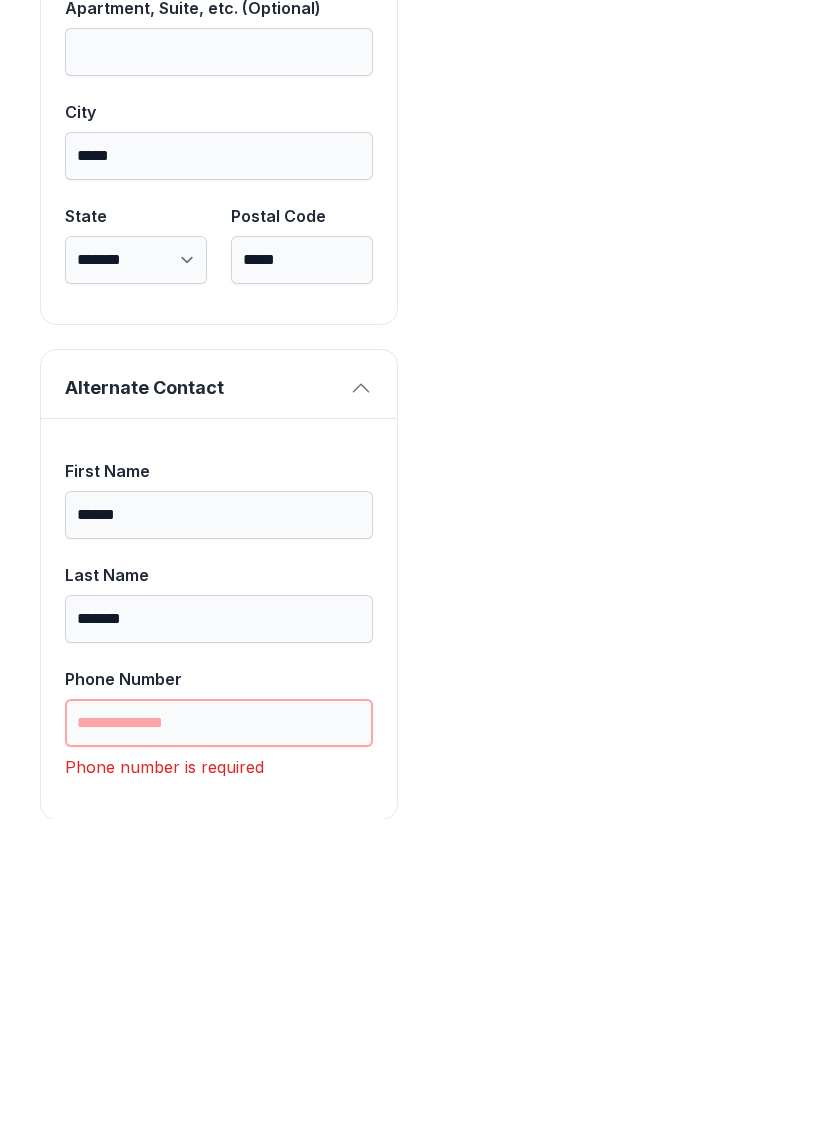 click on "Phone Number" at bounding box center (219, 1035) 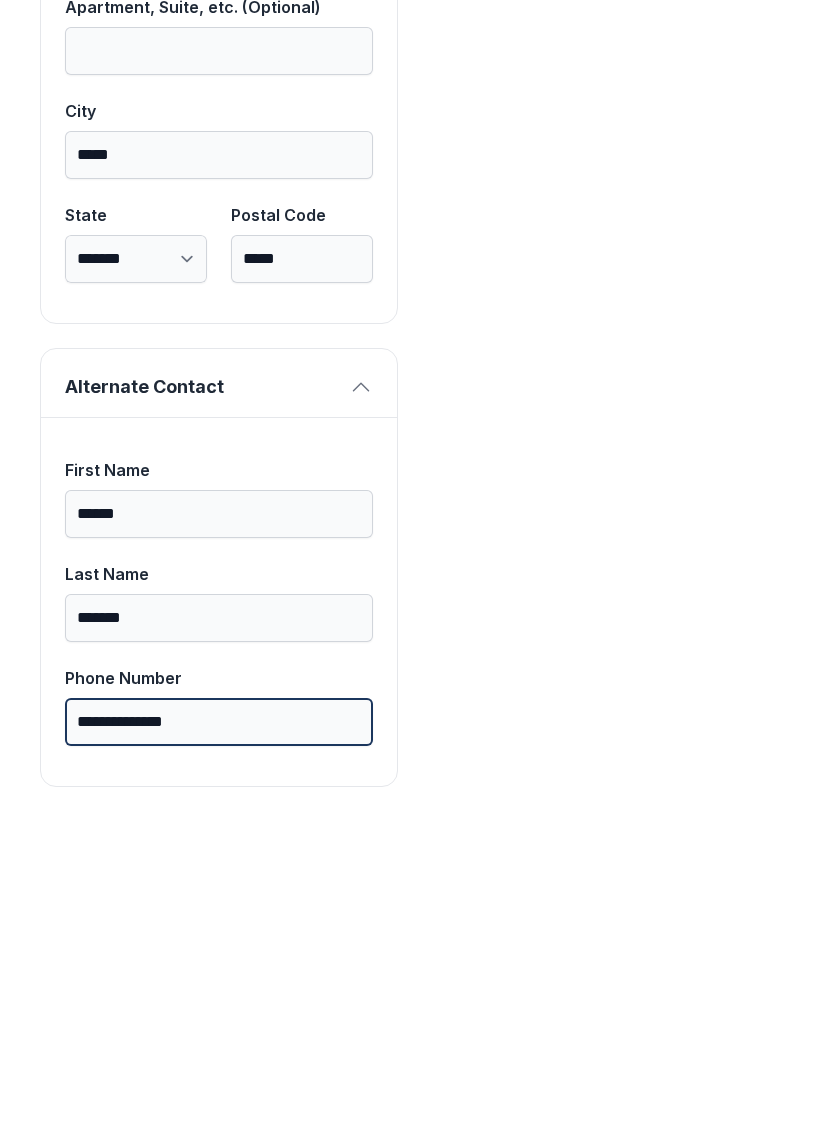 scroll, scrollTop: 1713, scrollLeft: 0, axis: vertical 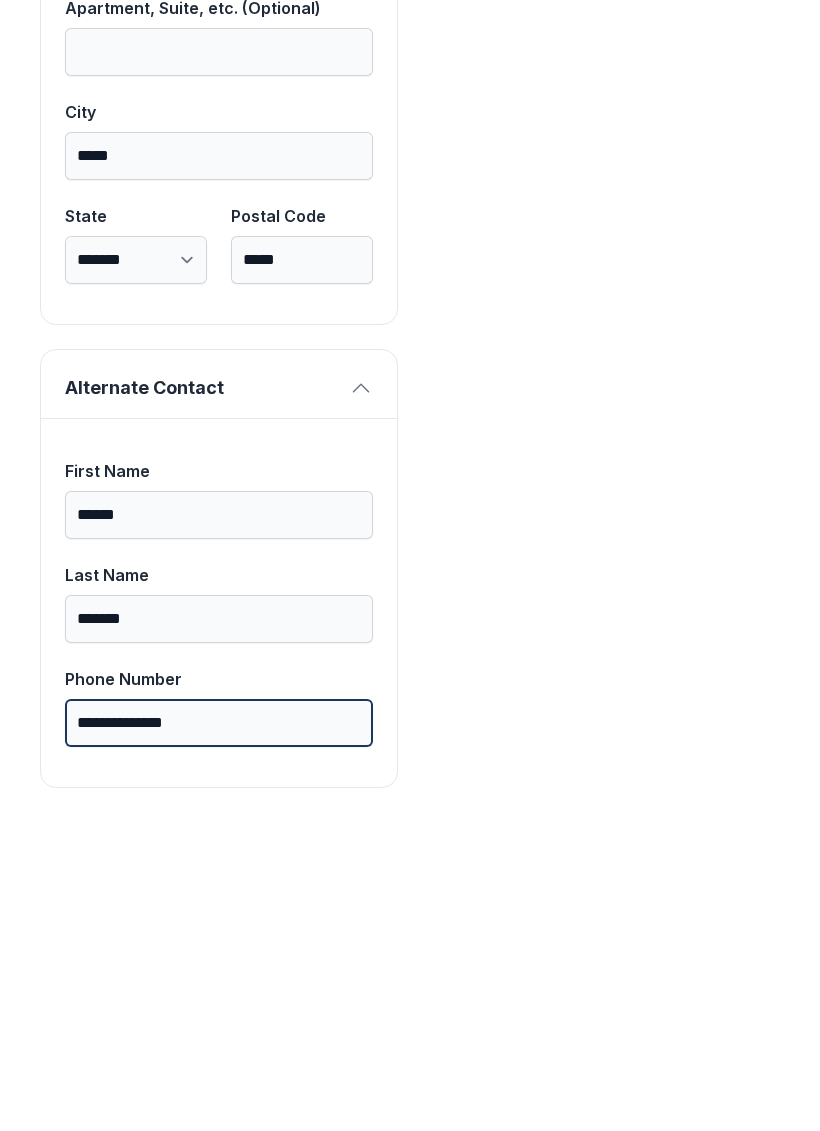 type on "**********" 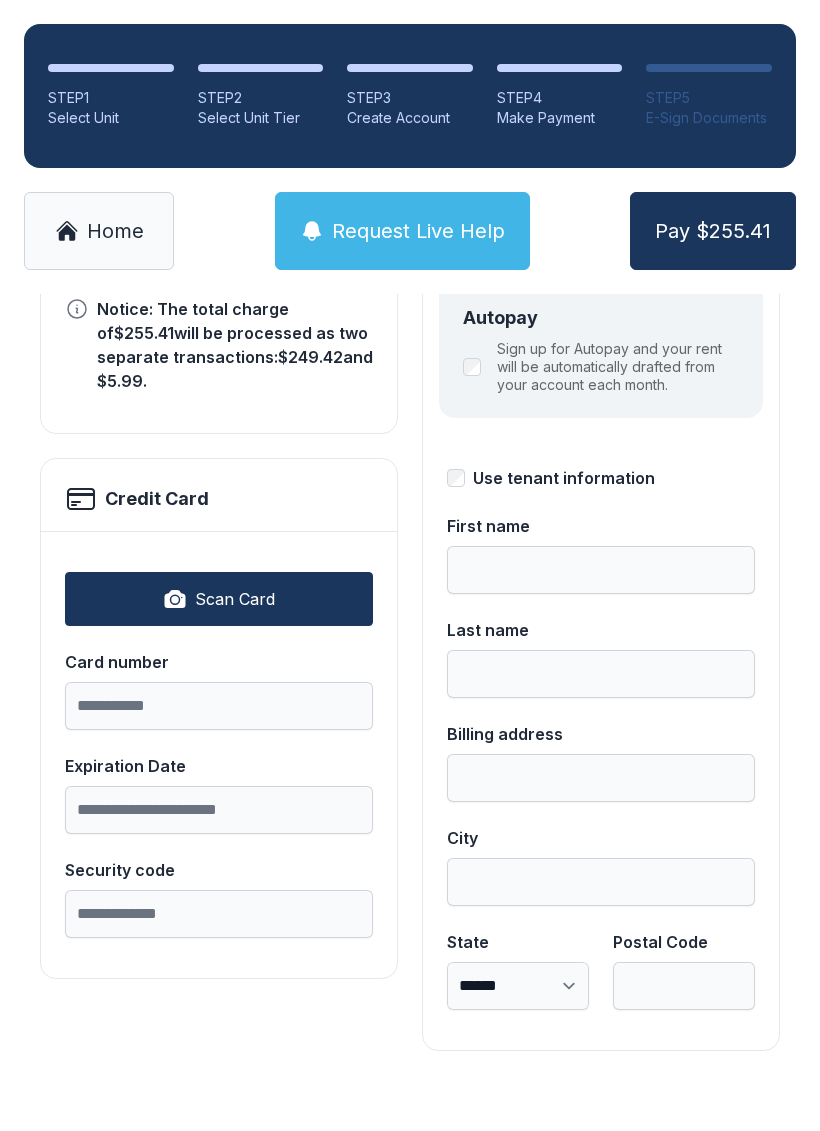scroll, scrollTop: 0, scrollLeft: 0, axis: both 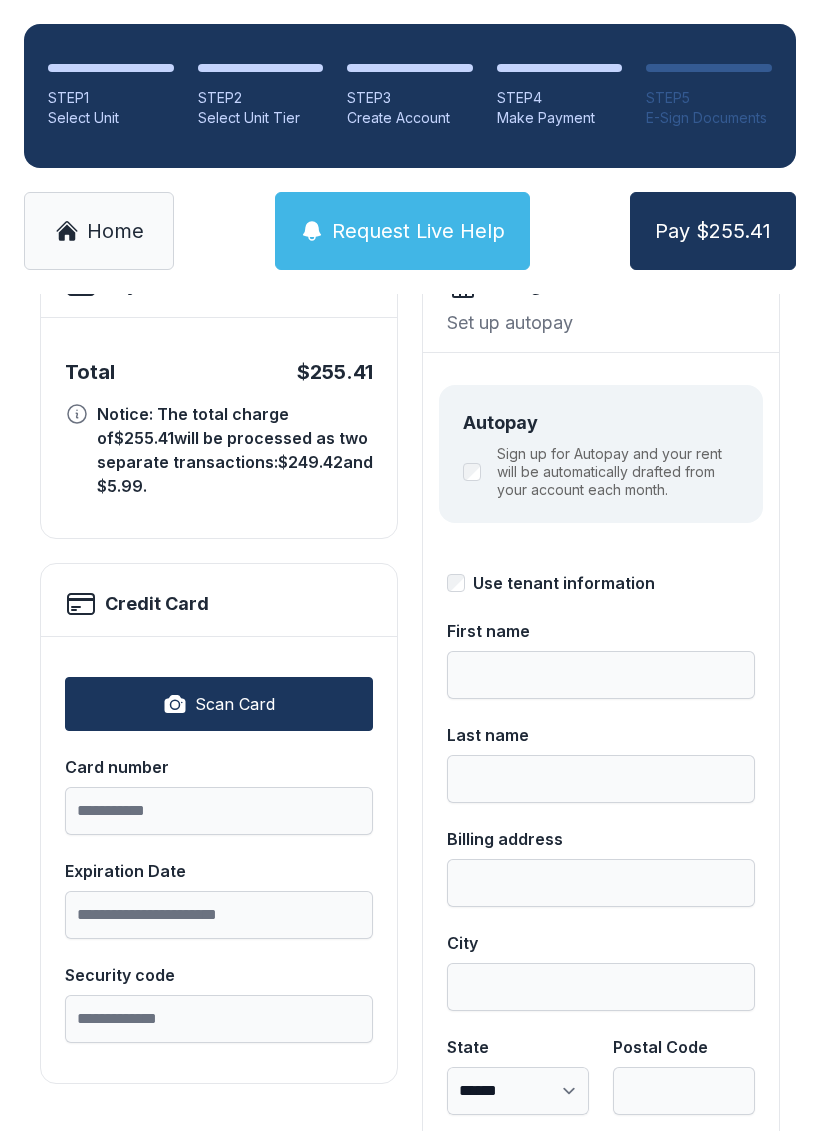 click on "Scan Card" at bounding box center (219, 704) 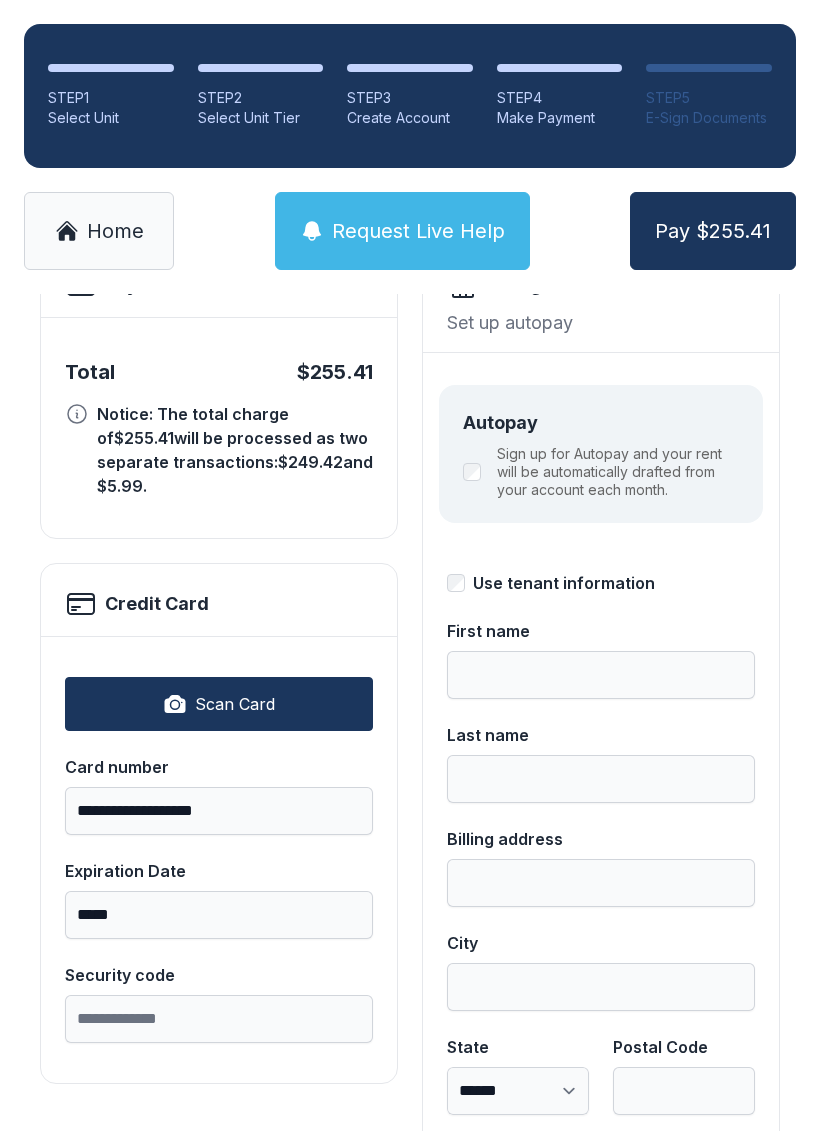 type on "**********" 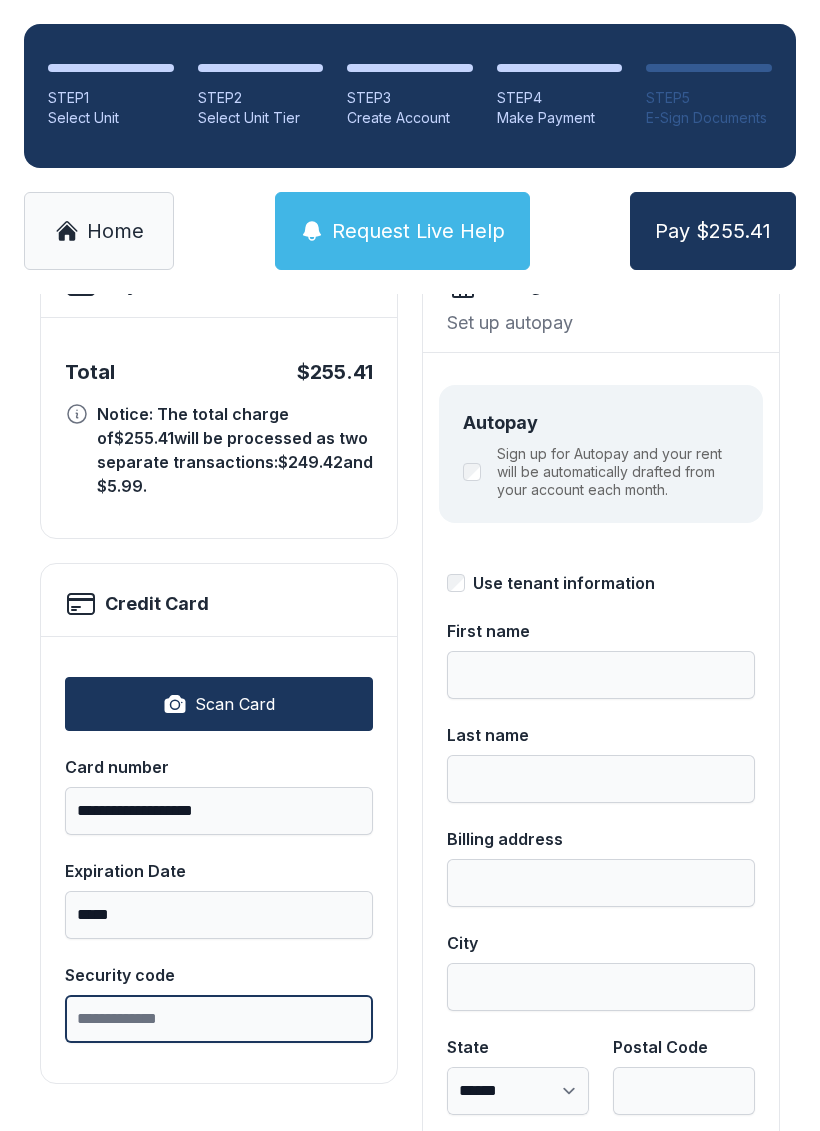 click on "Security code" at bounding box center (219, 1019) 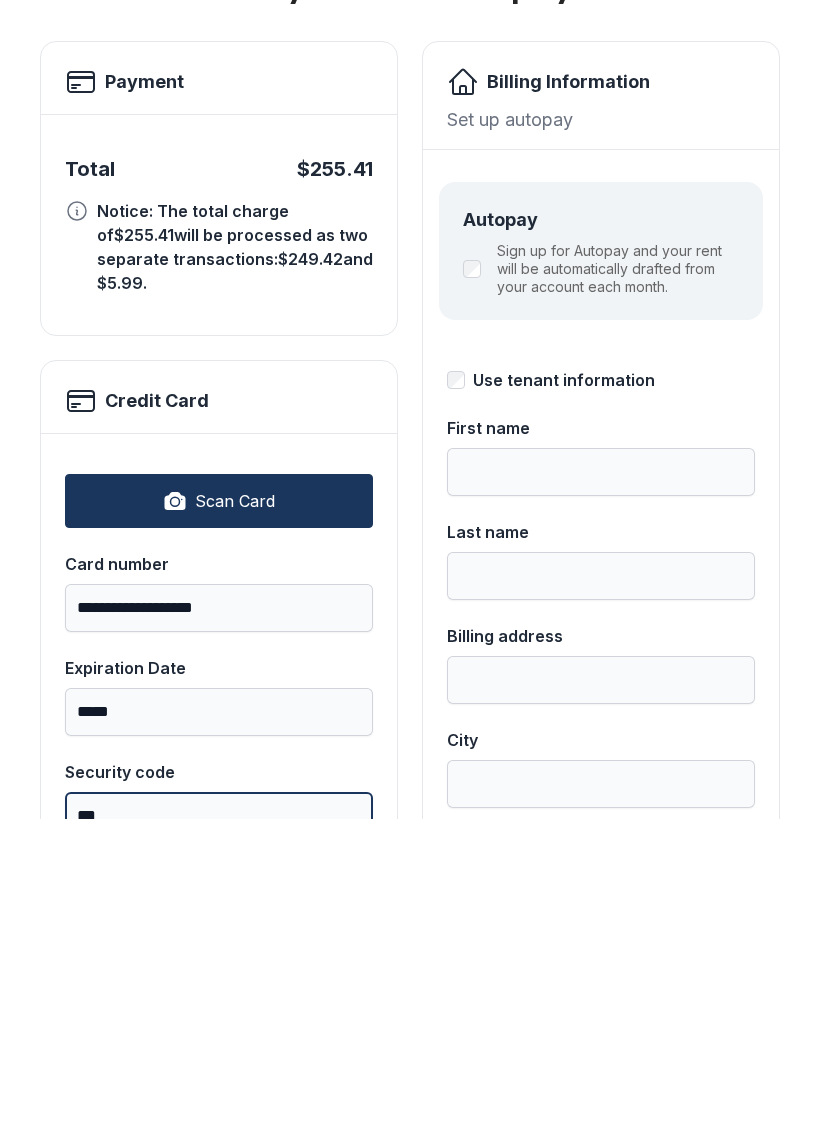 scroll, scrollTop: 56, scrollLeft: 0, axis: vertical 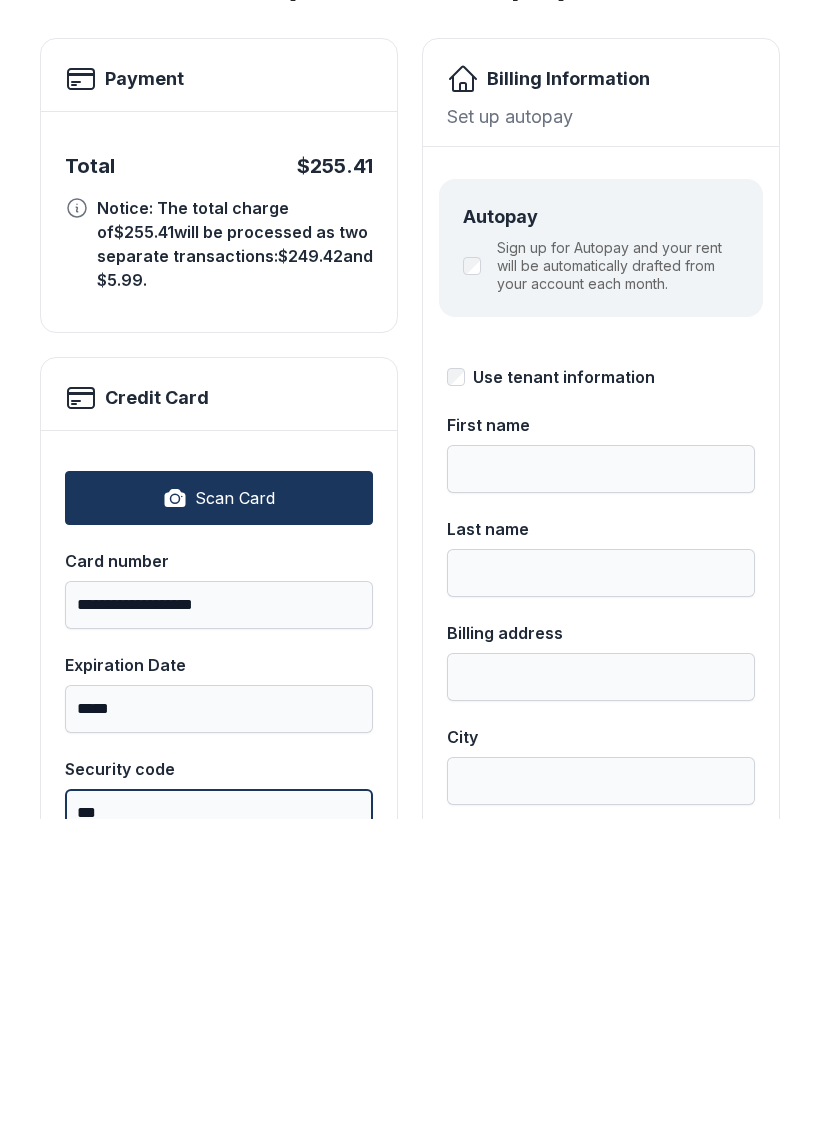type on "***" 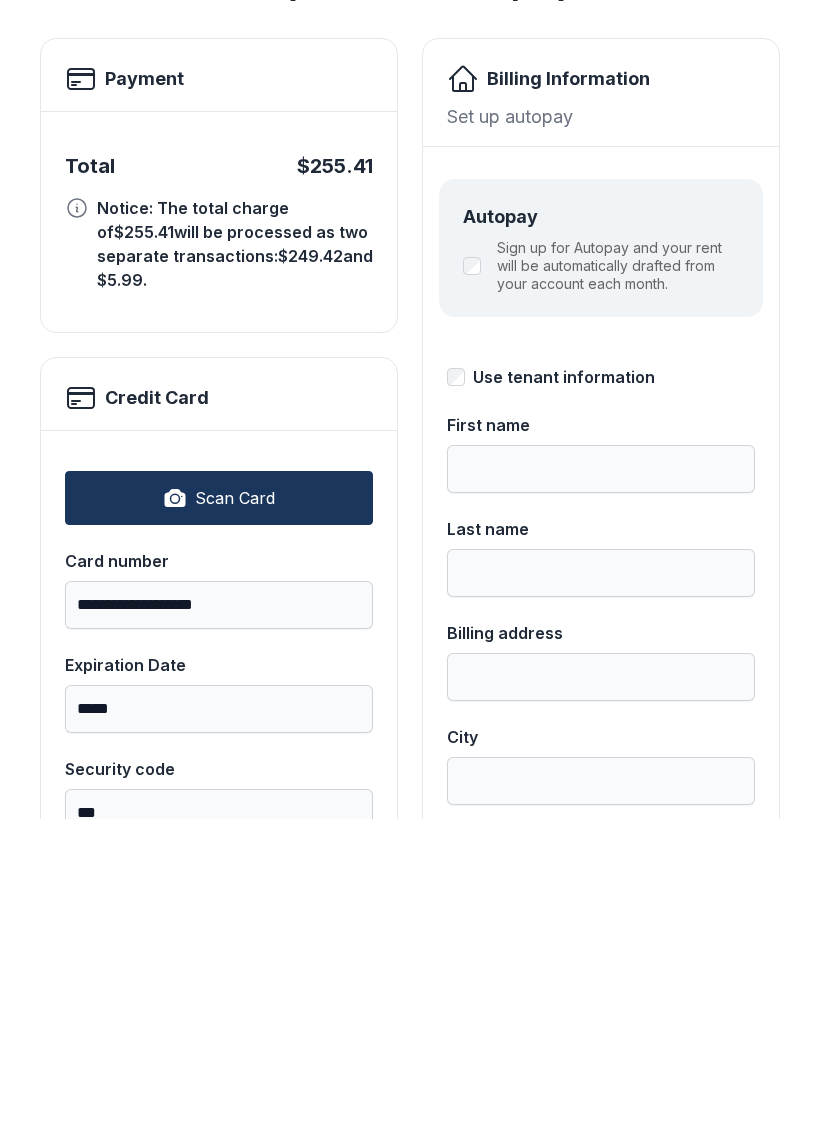 type on "*******" 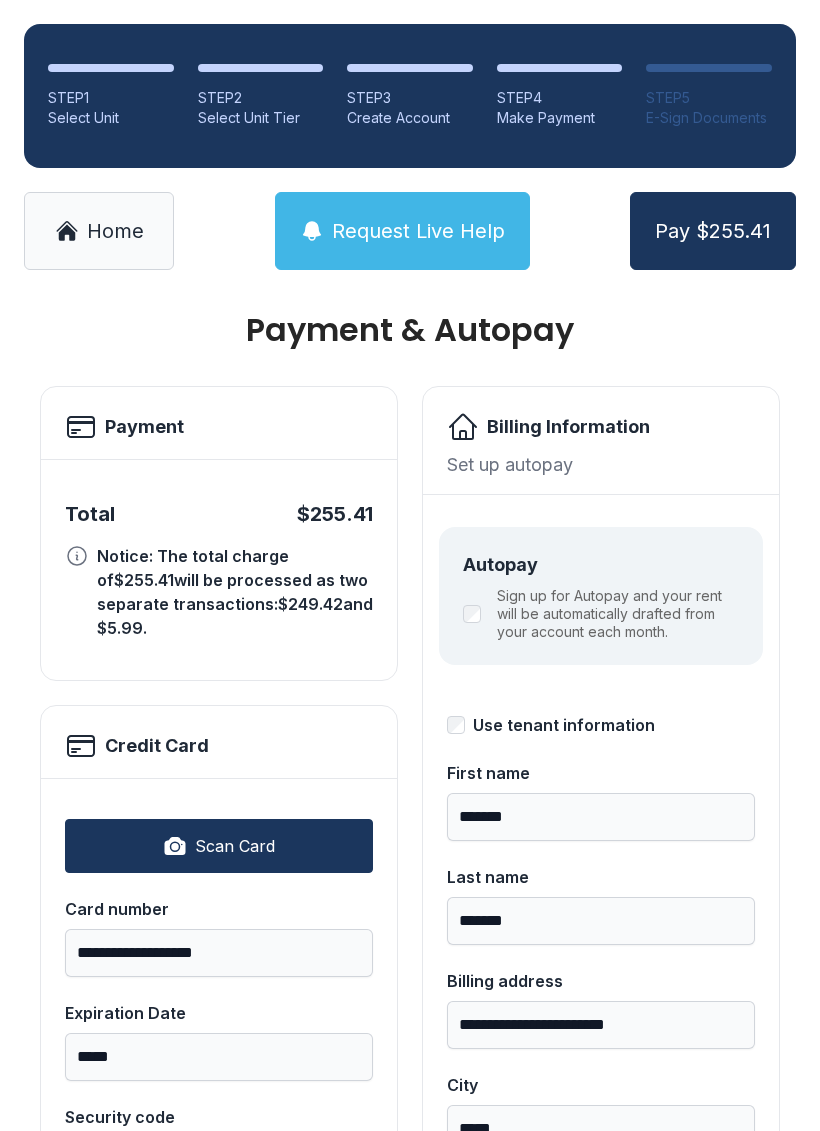 scroll, scrollTop: 16, scrollLeft: 0, axis: vertical 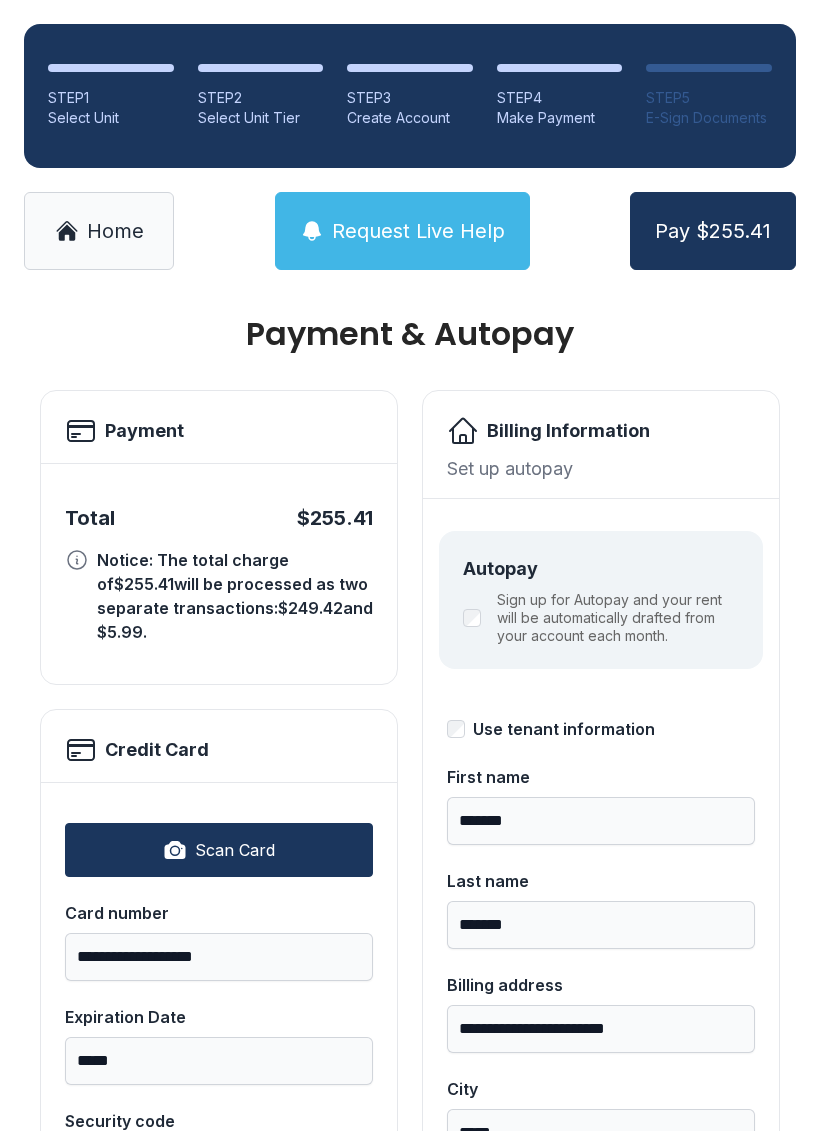 click on "Pay $255.41" at bounding box center [713, 231] 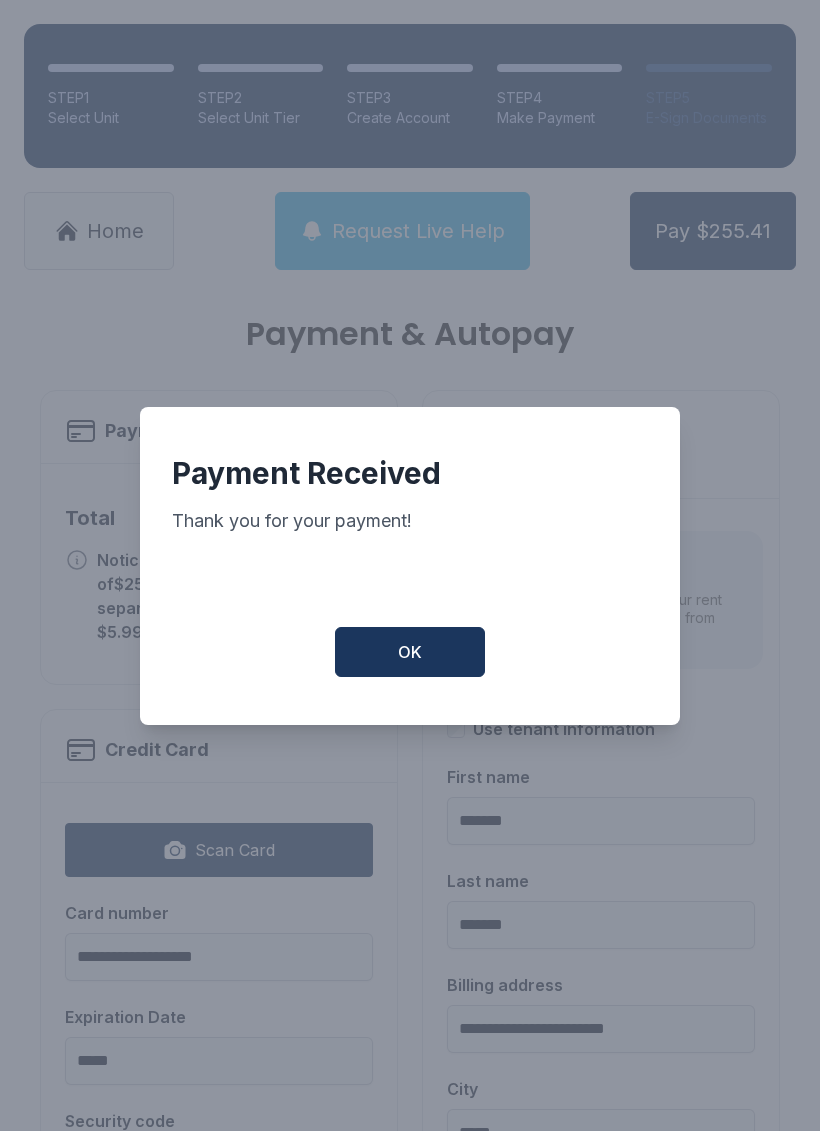 click on "OK" at bounding box center (410, 652) 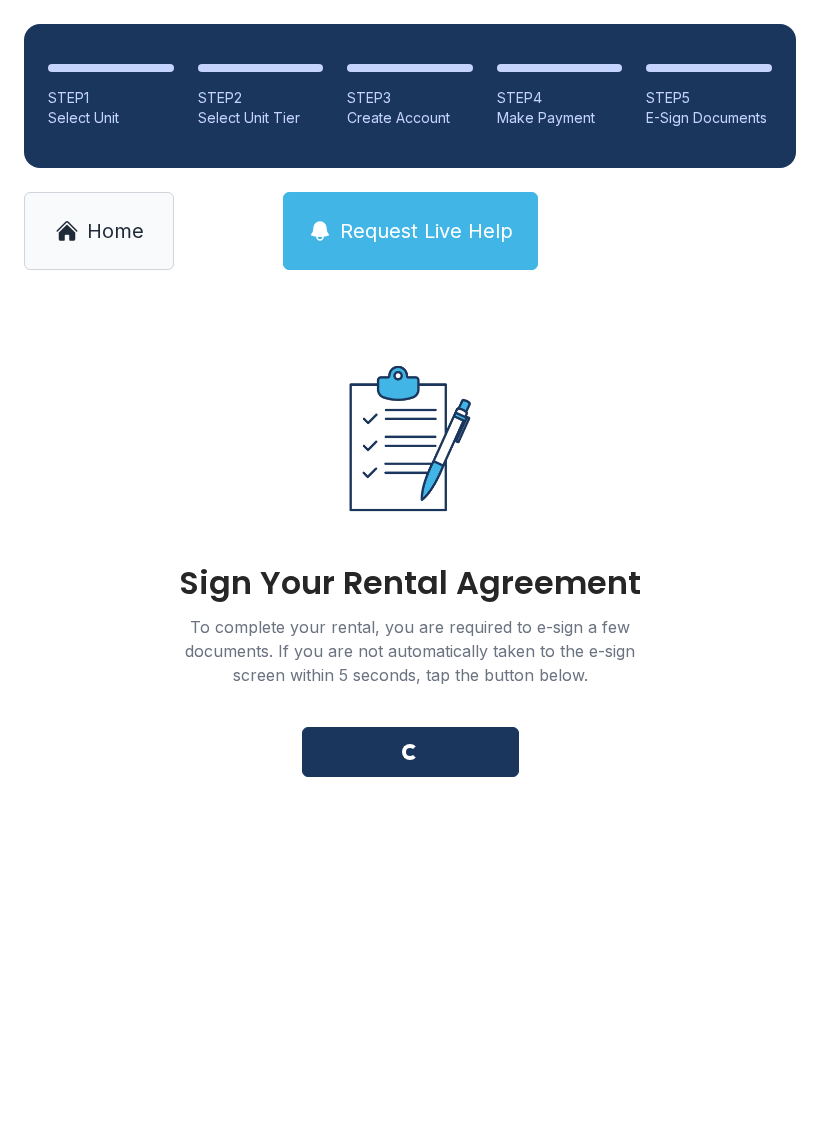 scroll, scrollTop: 0, scrollLeft: 0, axis: both 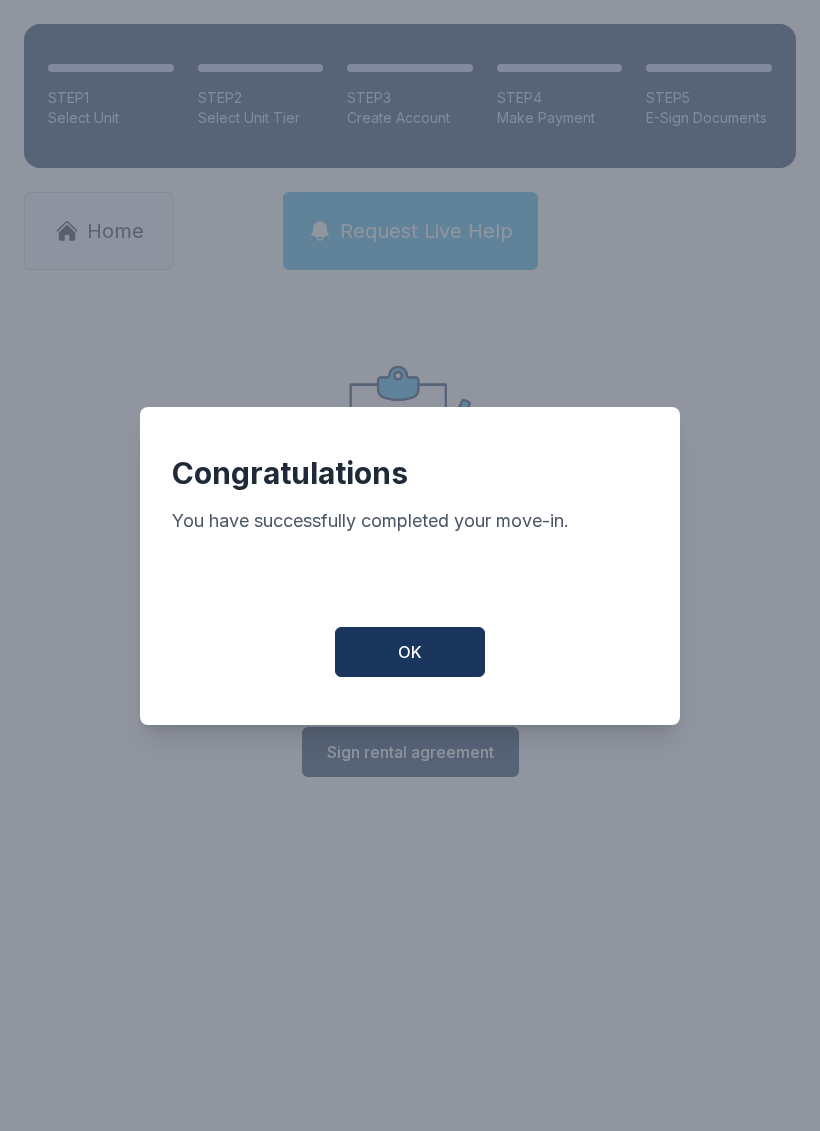 click on "OK" at bounding box center [410, 652] 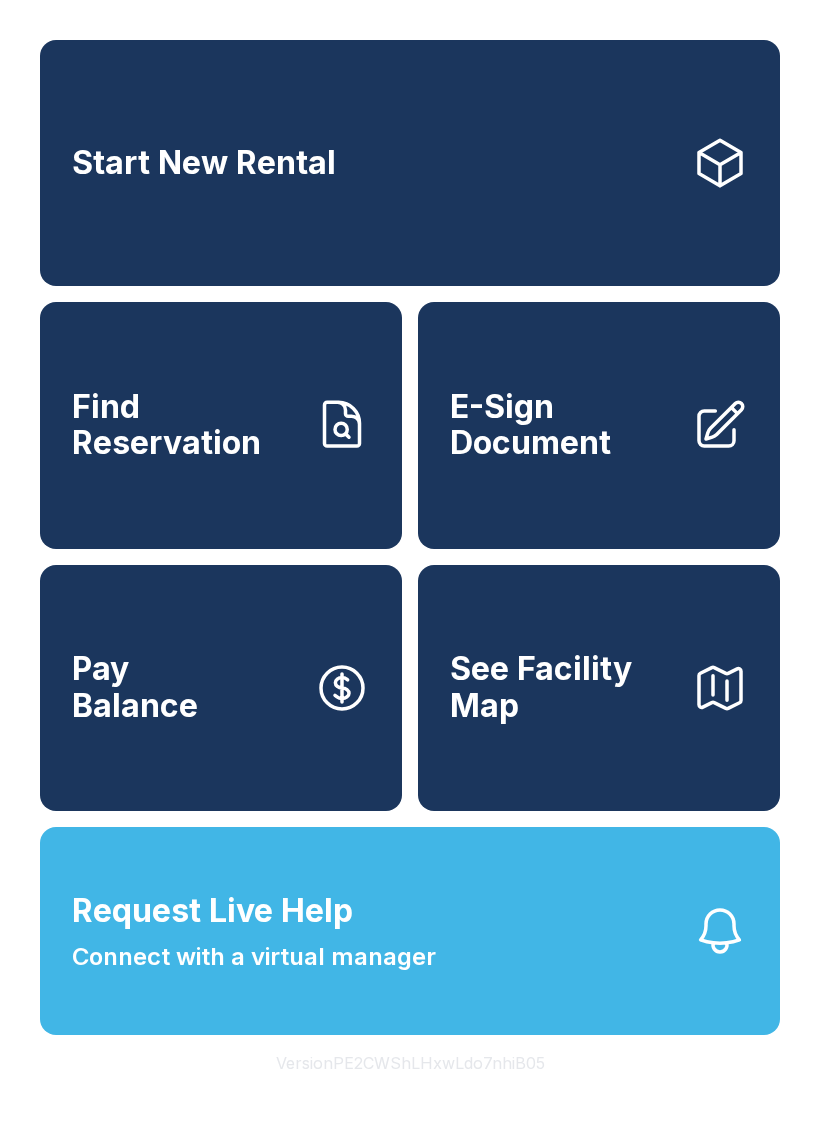 click on "Request Live Help Connect with a virtual manager" at bounding box center [254, 931] 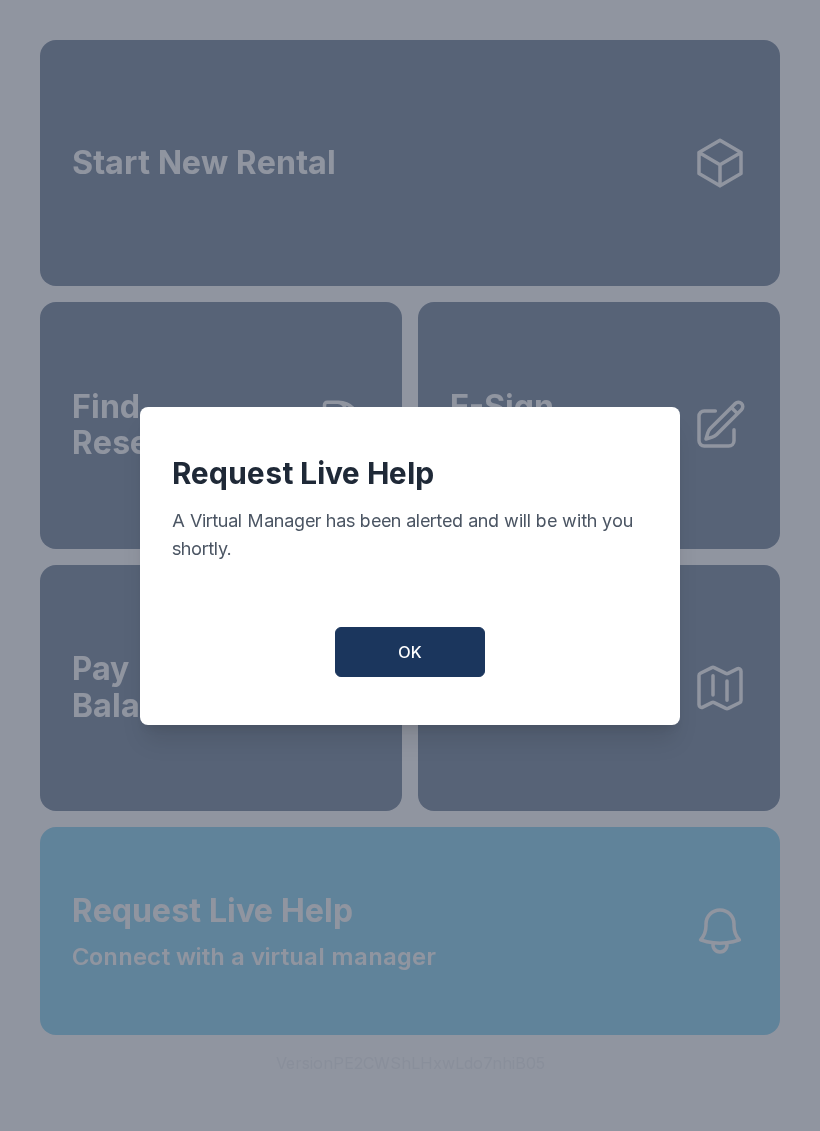 click on "OK" at bounding box center [410, 652] 